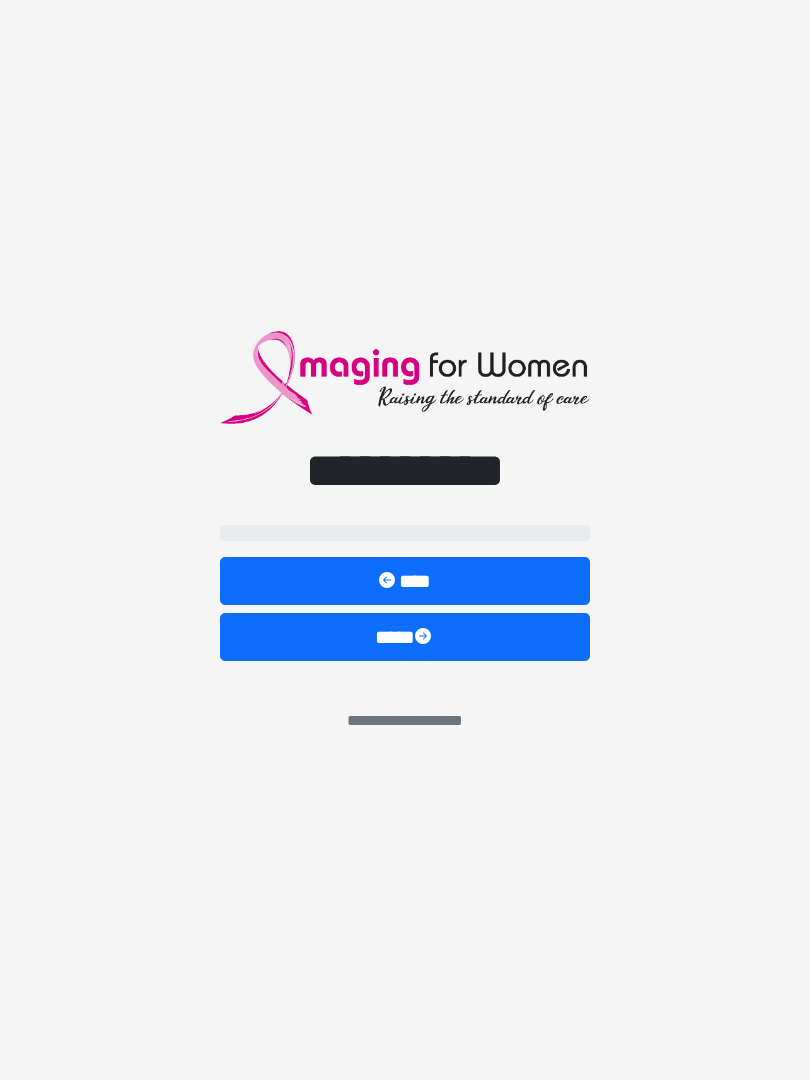scroll, scrollTop: 0, scrollLeft: 0, axis: both 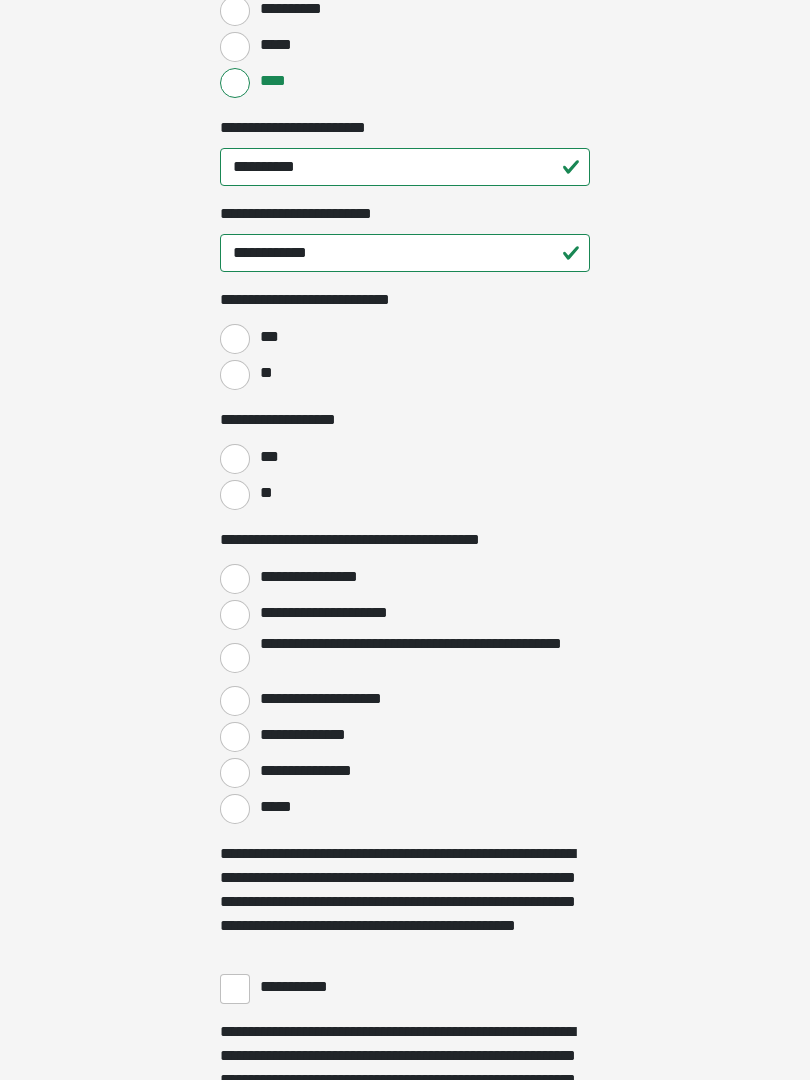 click on "**" at bounding box center [235, 375] 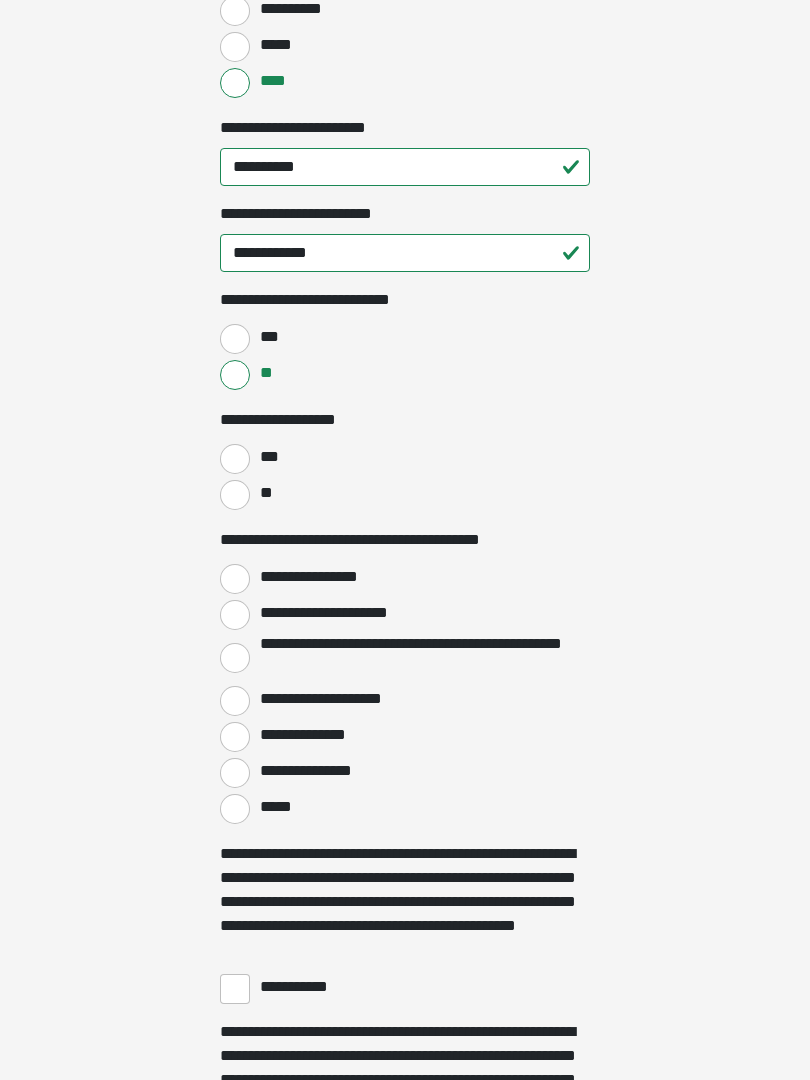 click on "**" at bounding box center (235, 495) 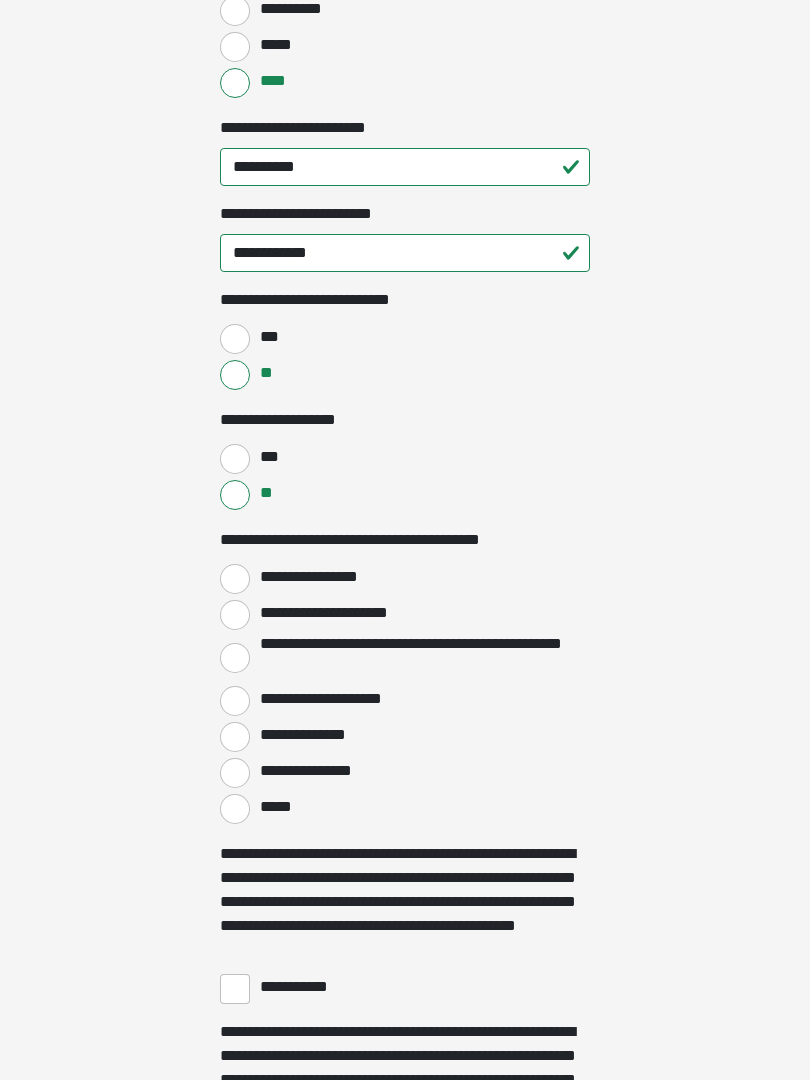 click on "**********" at bounding box center [235, 579] 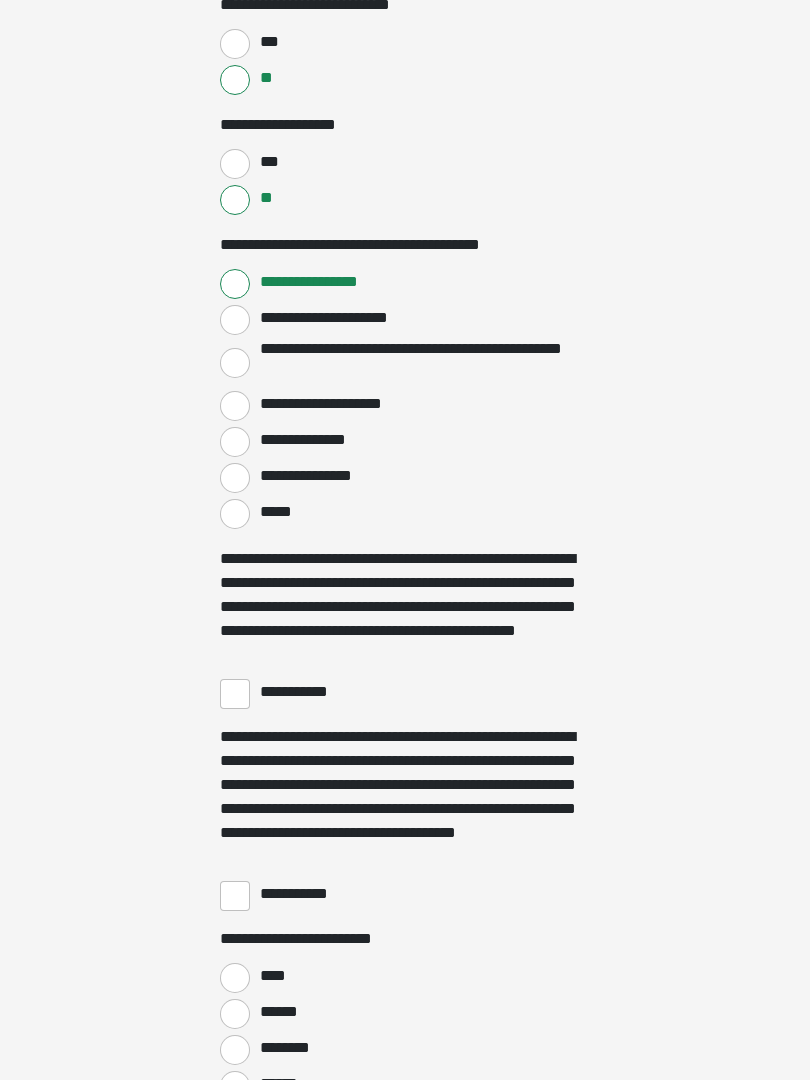 scroll, scrollTop: 3171, scrollLeft: 0, axis: vertical 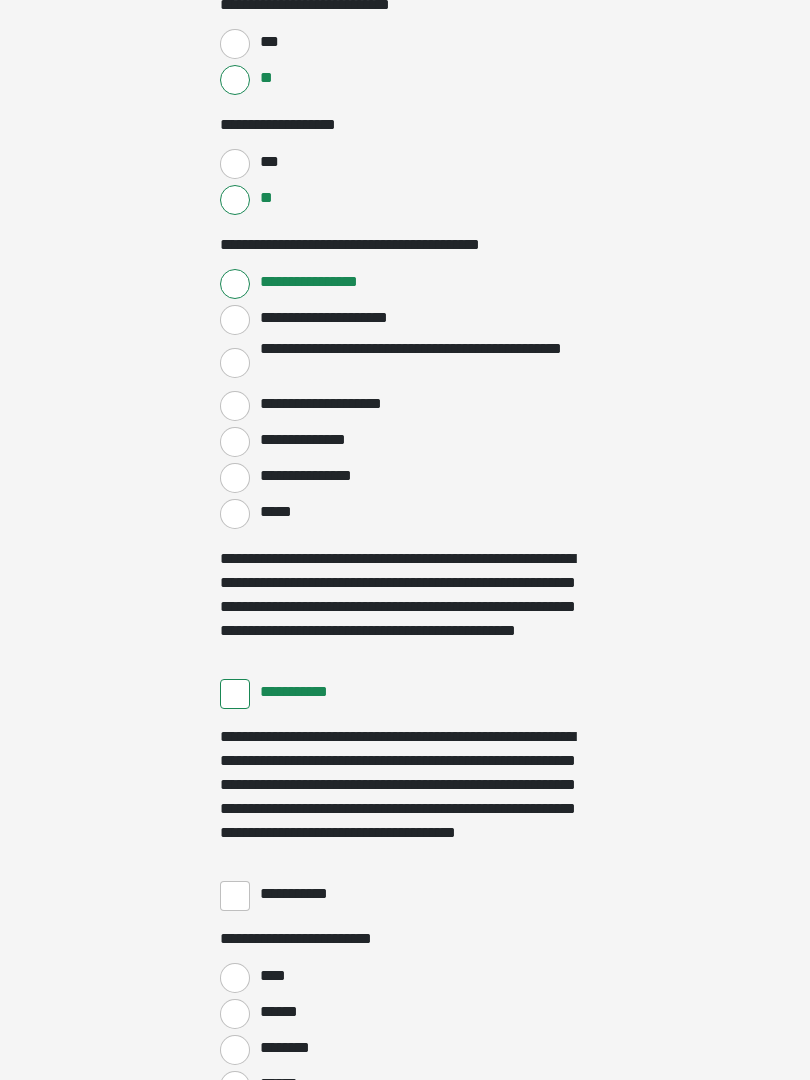 click on "**********" at bounding box center (235, 896) 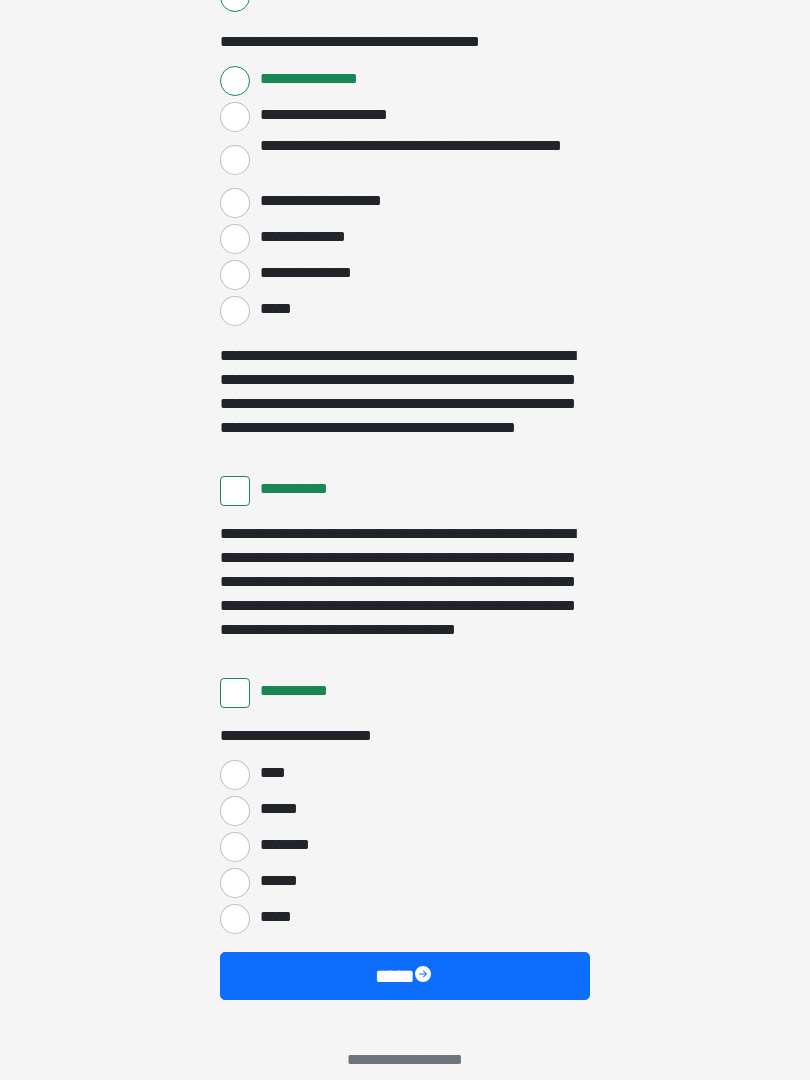 scroll, scrollTop: 3397, scrollLeft: 0, axis: vertical 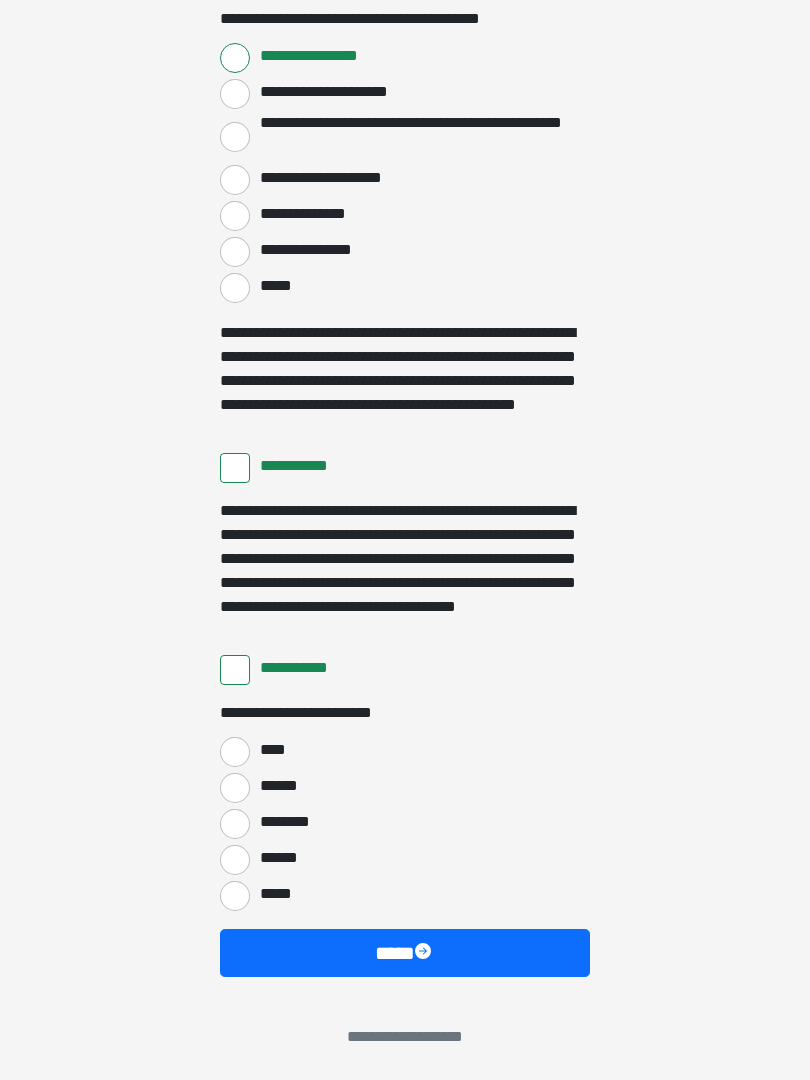 click on "****" at bounding box center (235, 752) 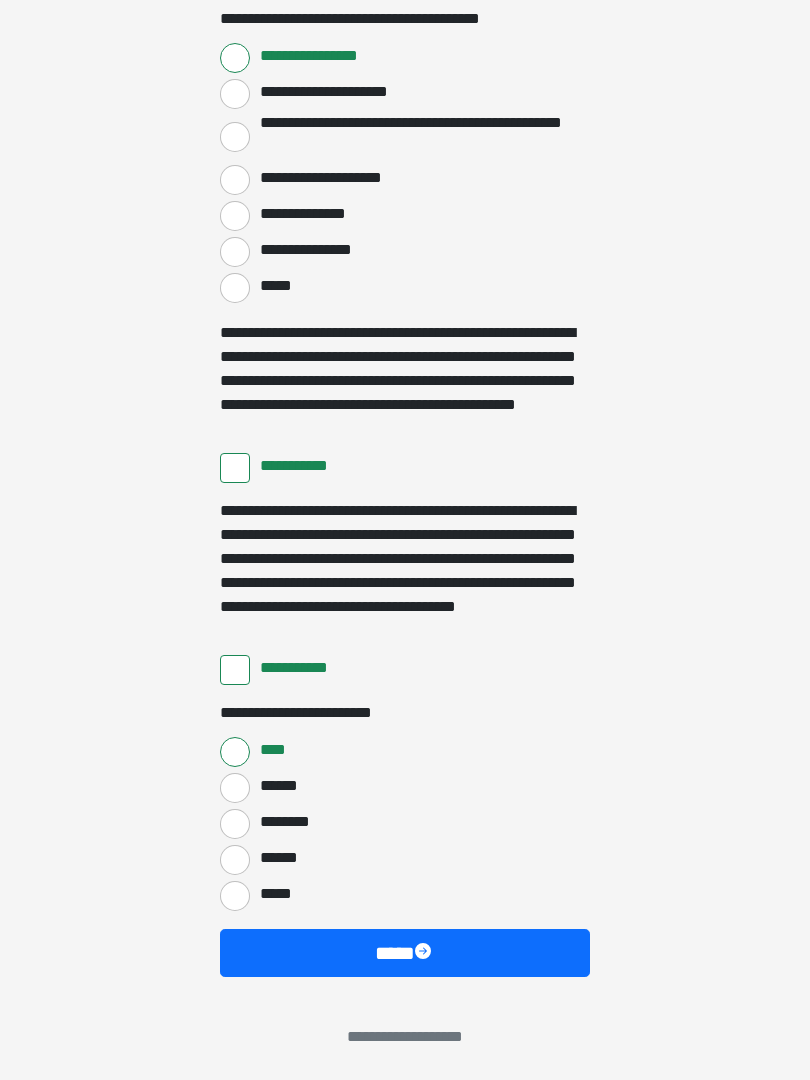 click on "****" at bounding box center (405, 953) 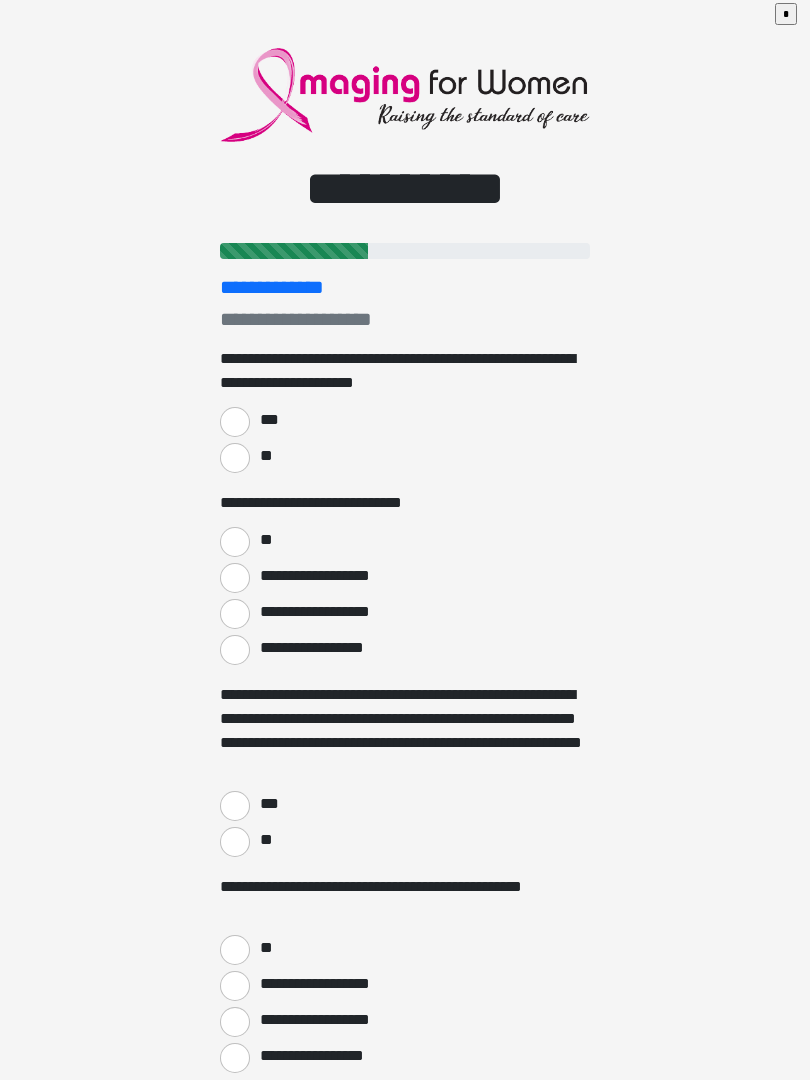 scroll, scrollTop: 0, scrollLeft: 0, axis: both 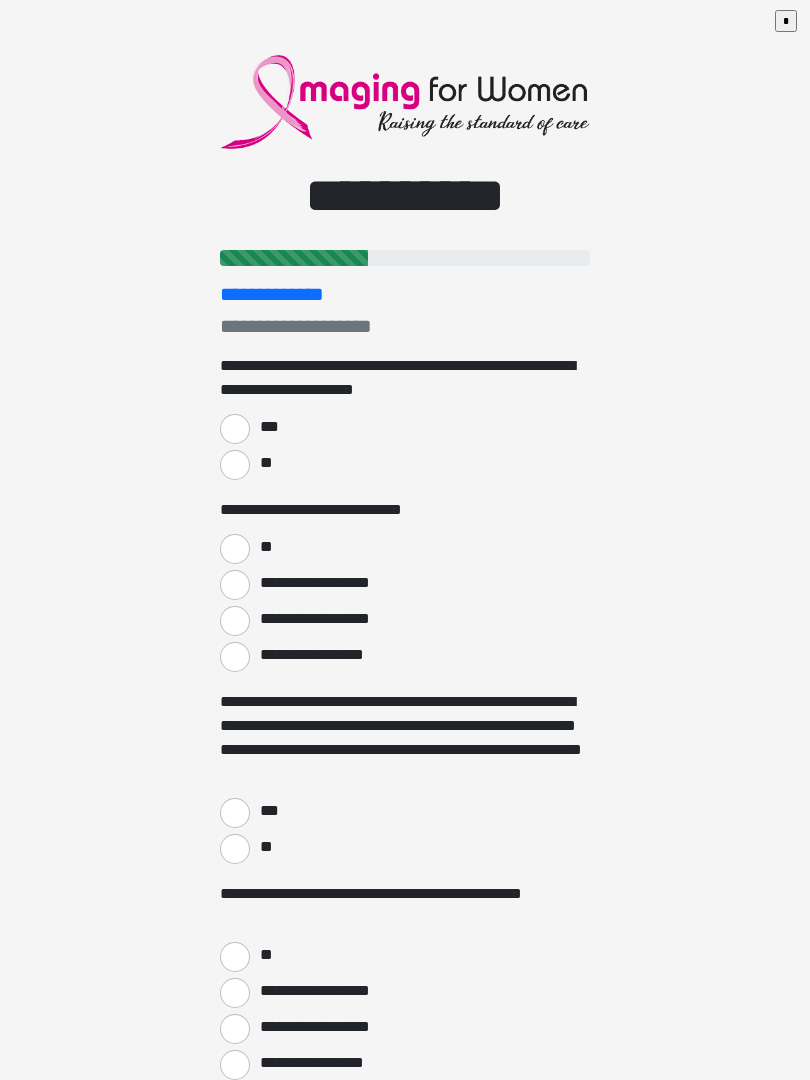 click on "***" at bounding box center [235, 429] 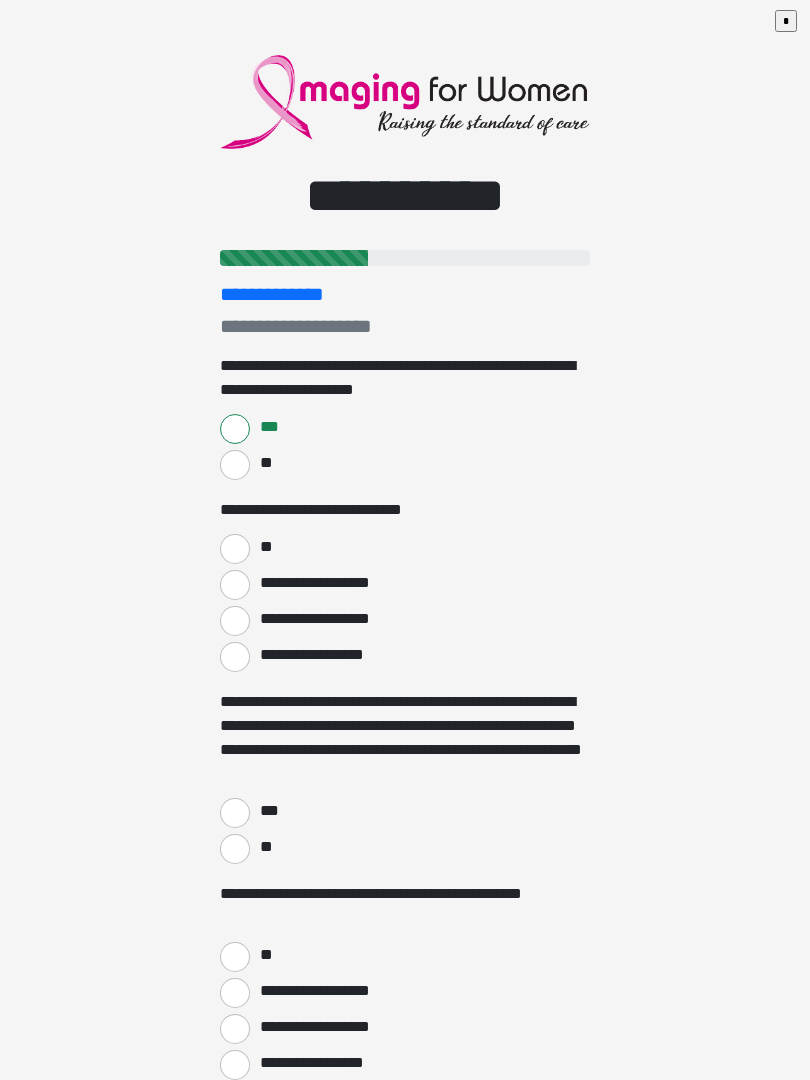 click on "**" at bounding box center (235, 549) 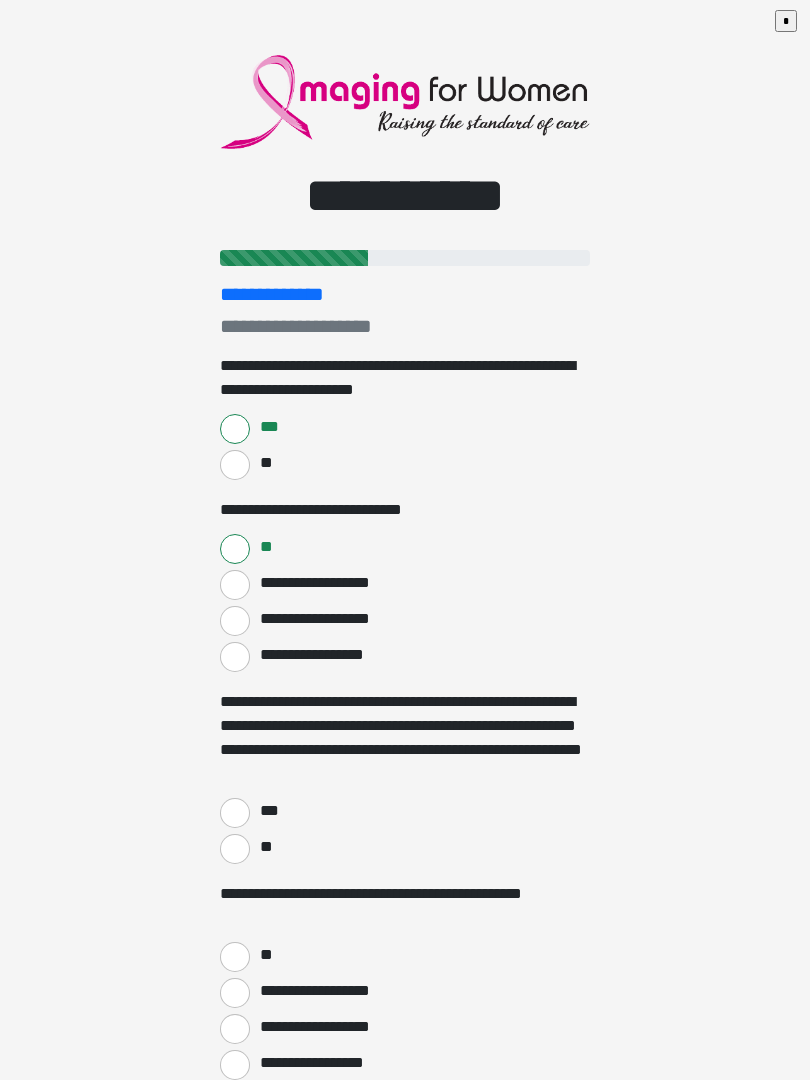 click on "***" at bounding box center (268, 811) 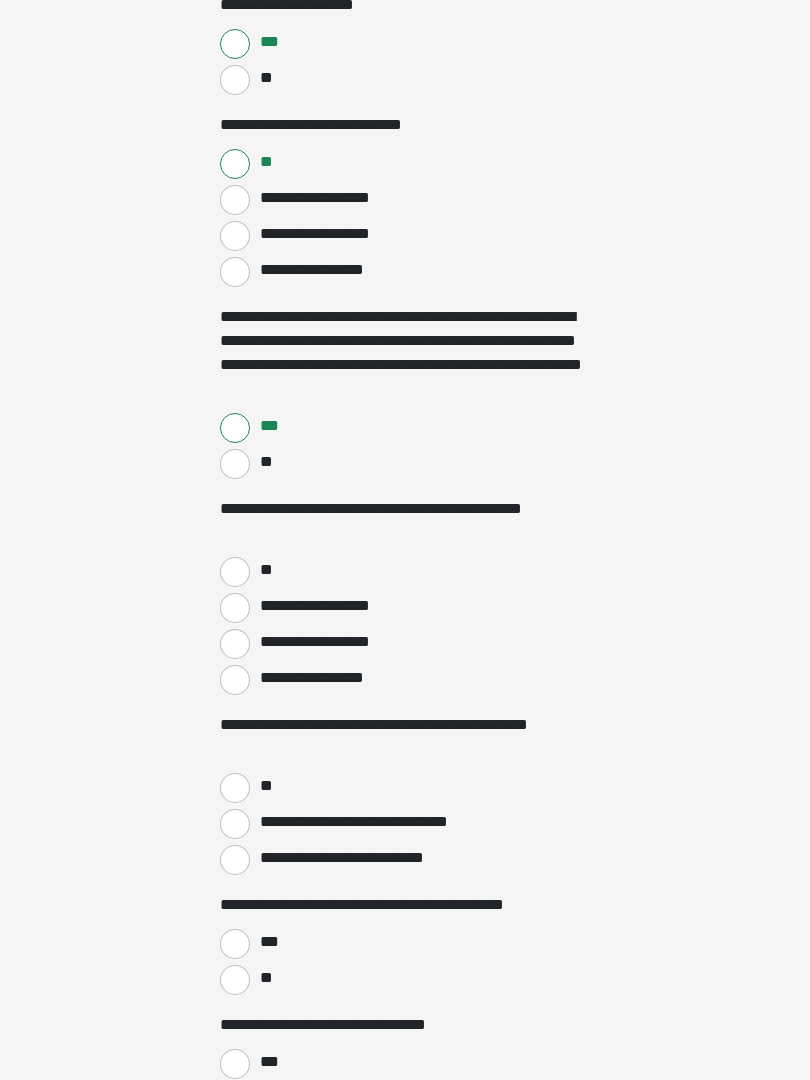 scroll, scrollTop: 385, scrollLeft: 0, axis: vertical 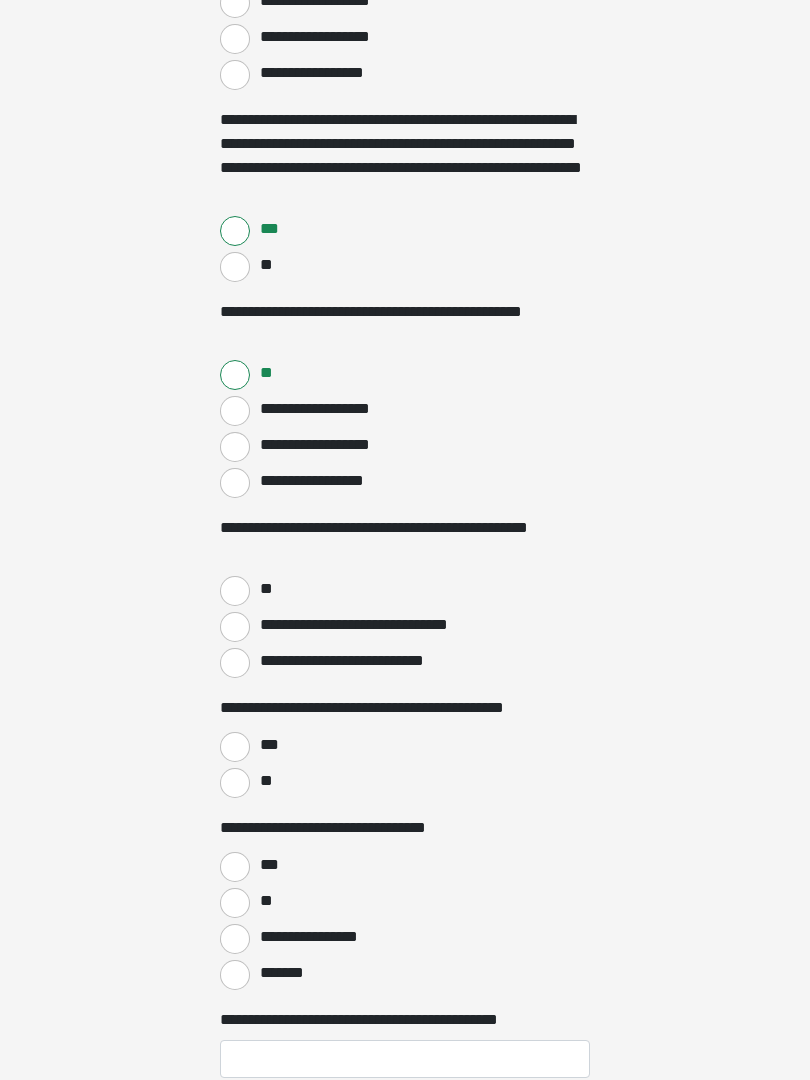 click on "**" at bounding box center [235, 591] 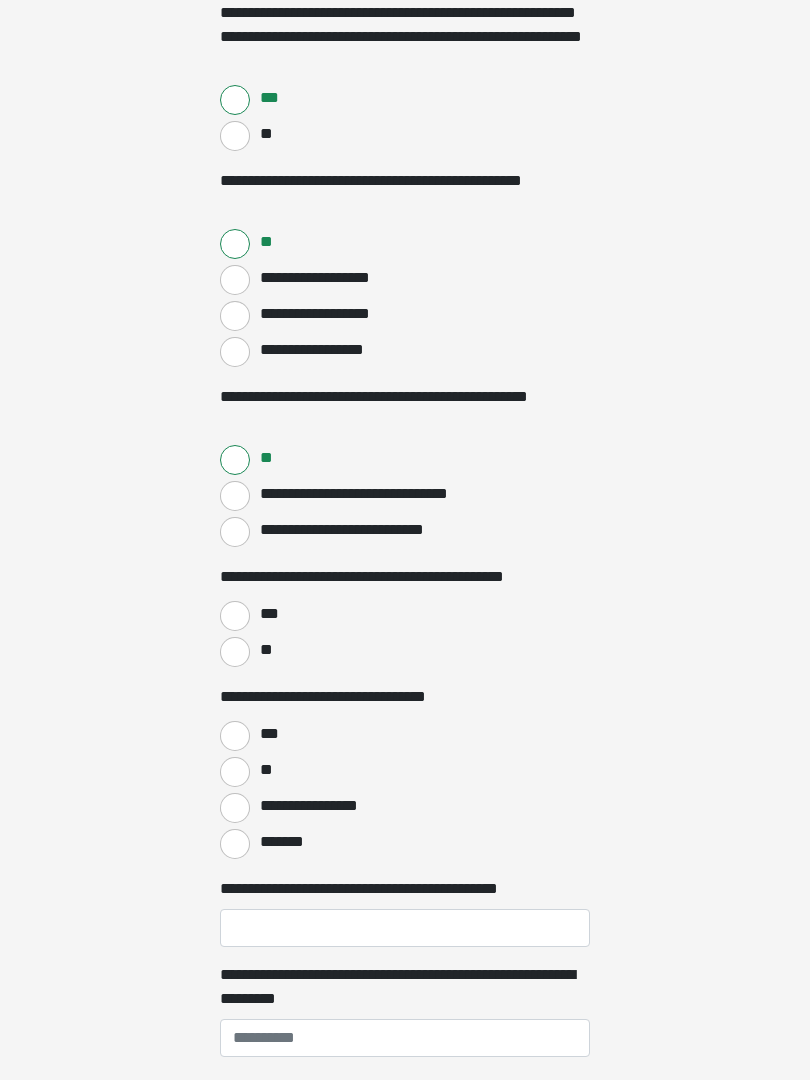 scroll, scrollTop: 713, scrollLeft: 0, axis: vertical 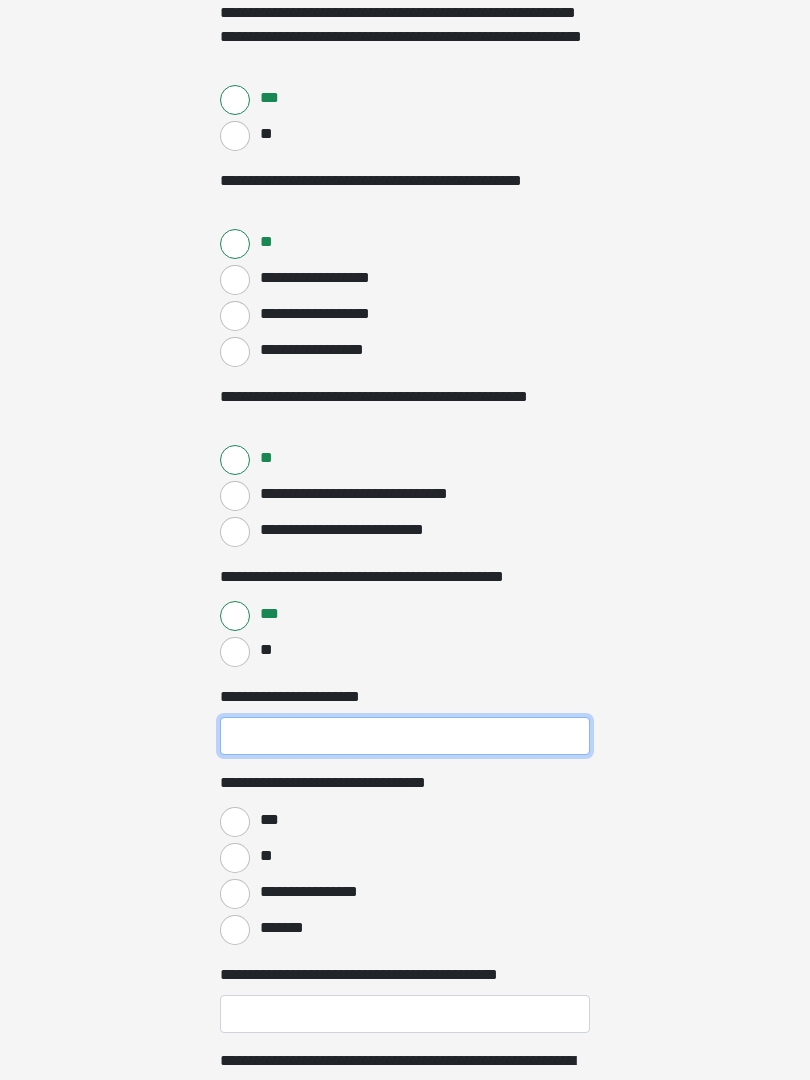 click on "**********" at bounding box center (405, 736) 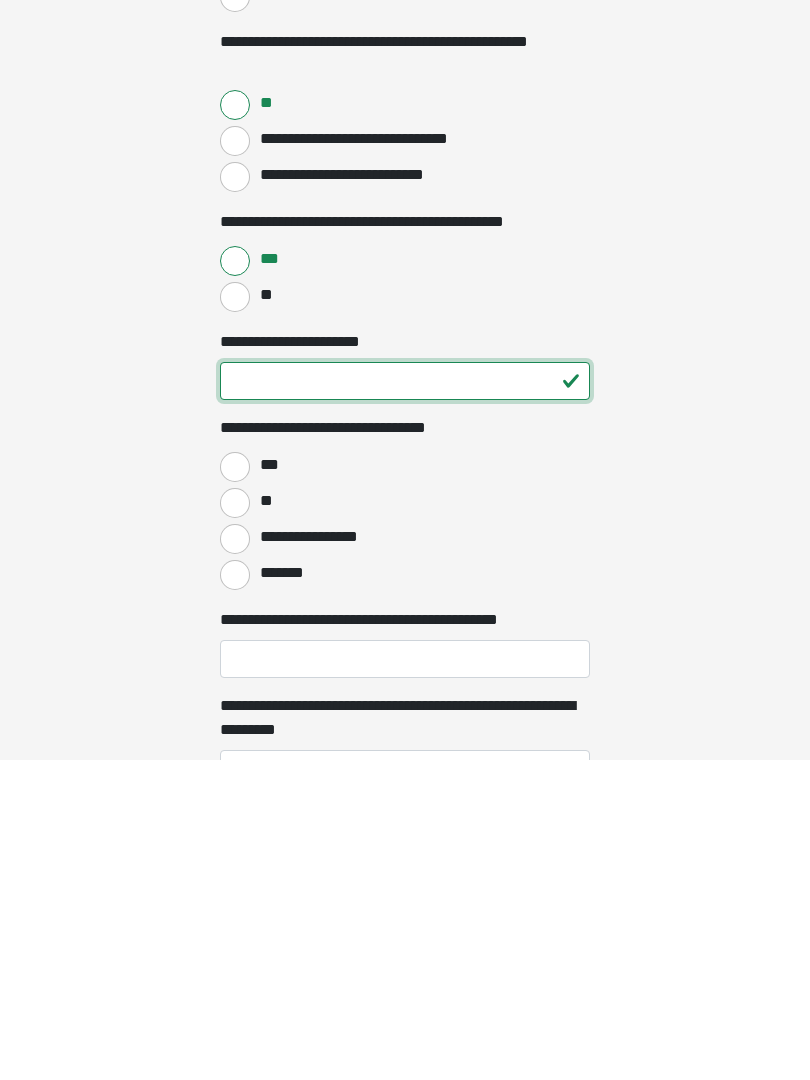 type on "**" 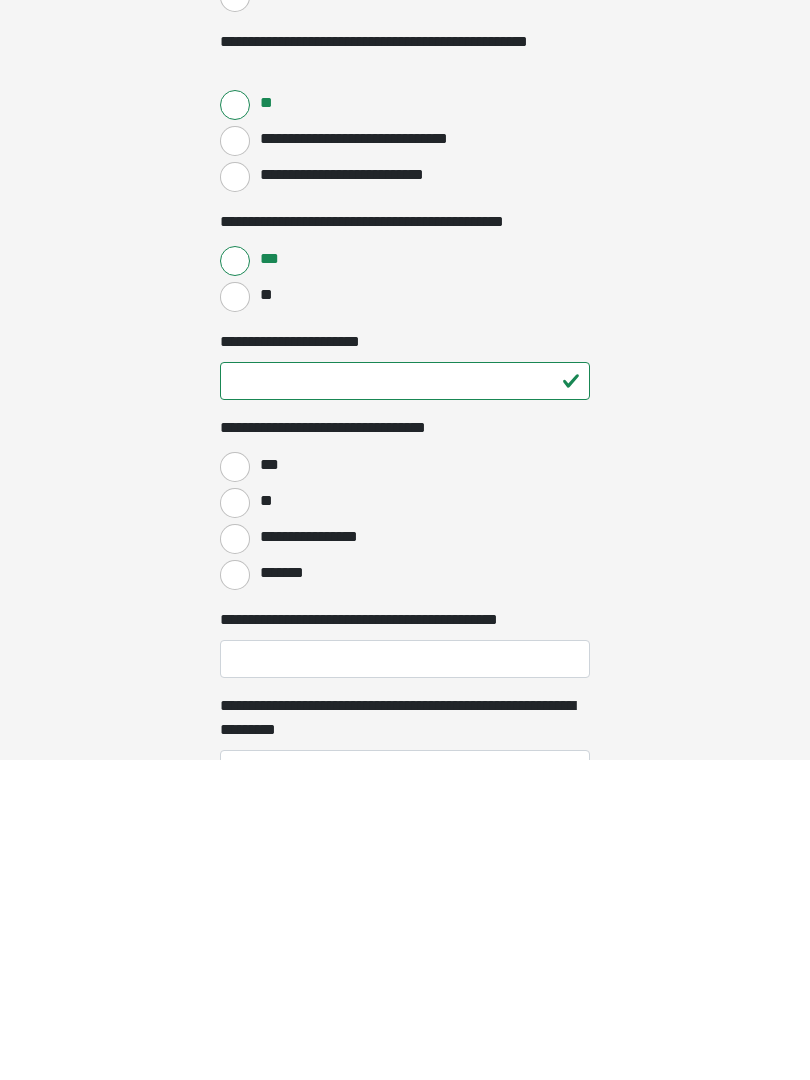 click on "*******" at bounding box center (235, 895) 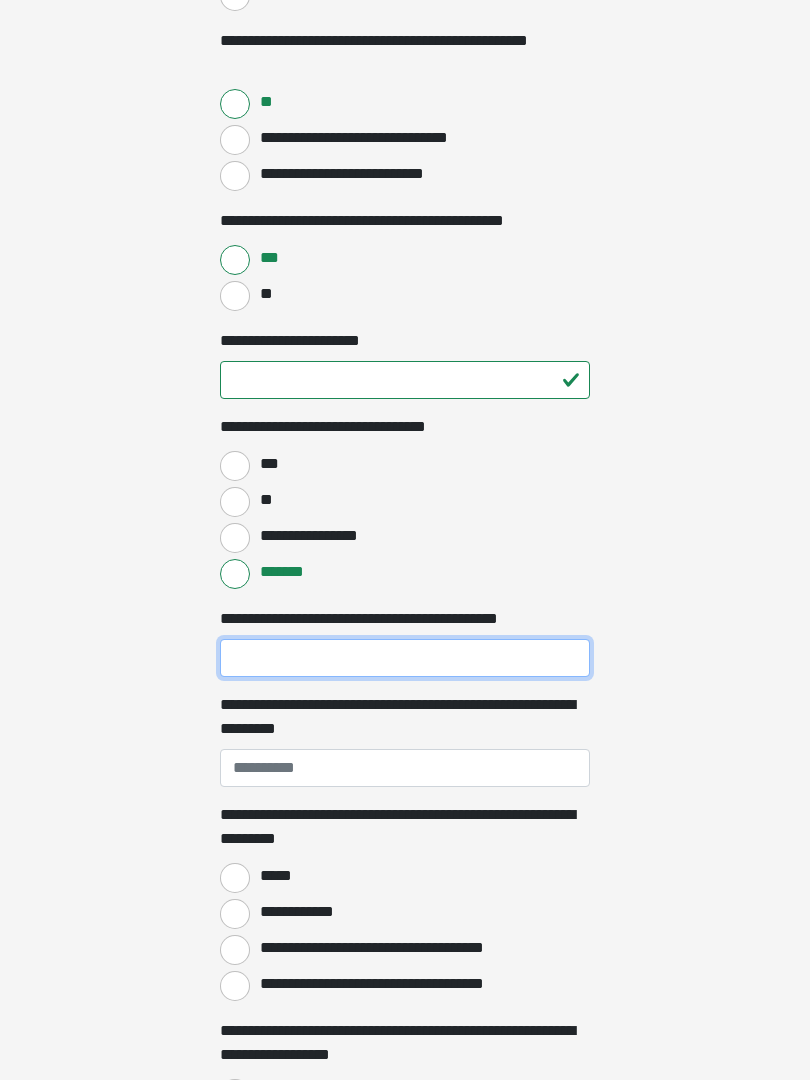 click on "**********" at bounding box center (405, 658) 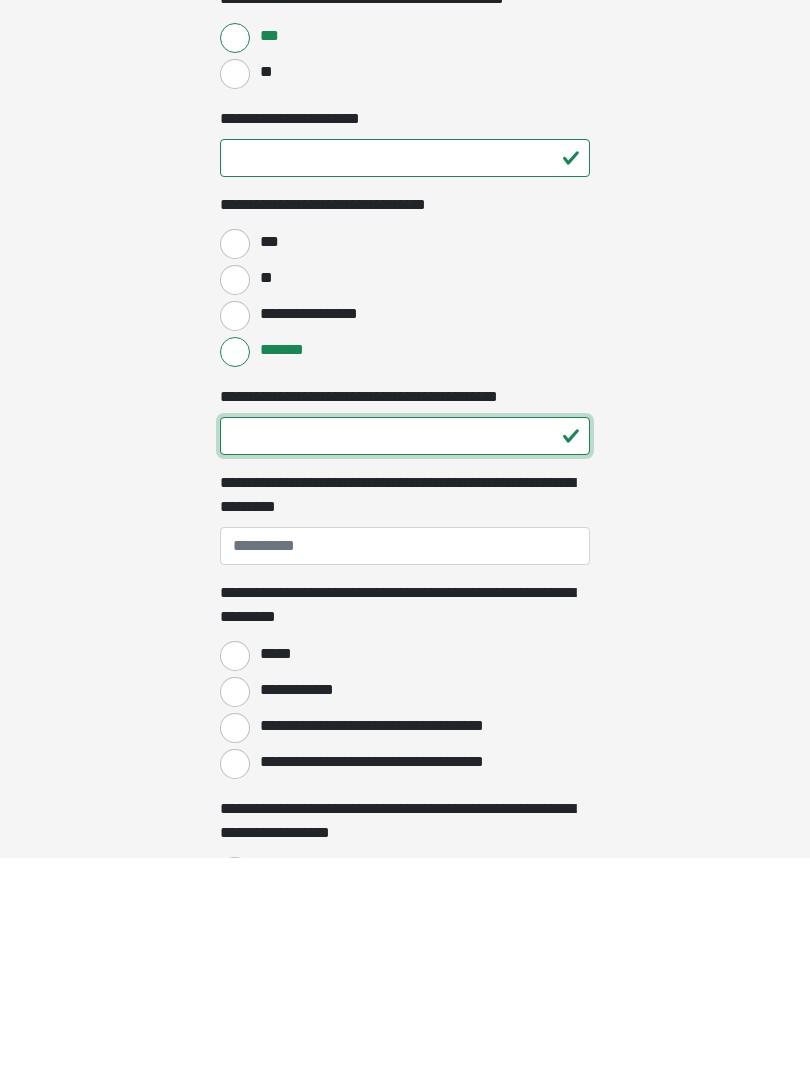 type on "**" 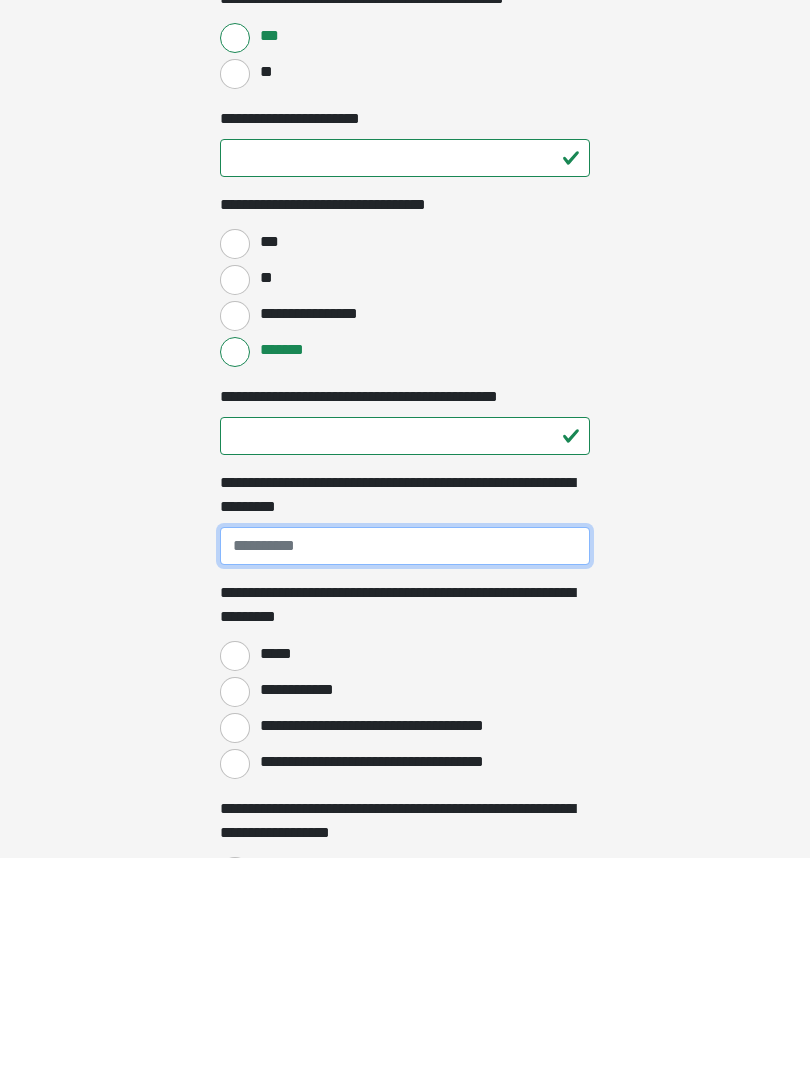 click on "**********" at bounding box center [405, 769] 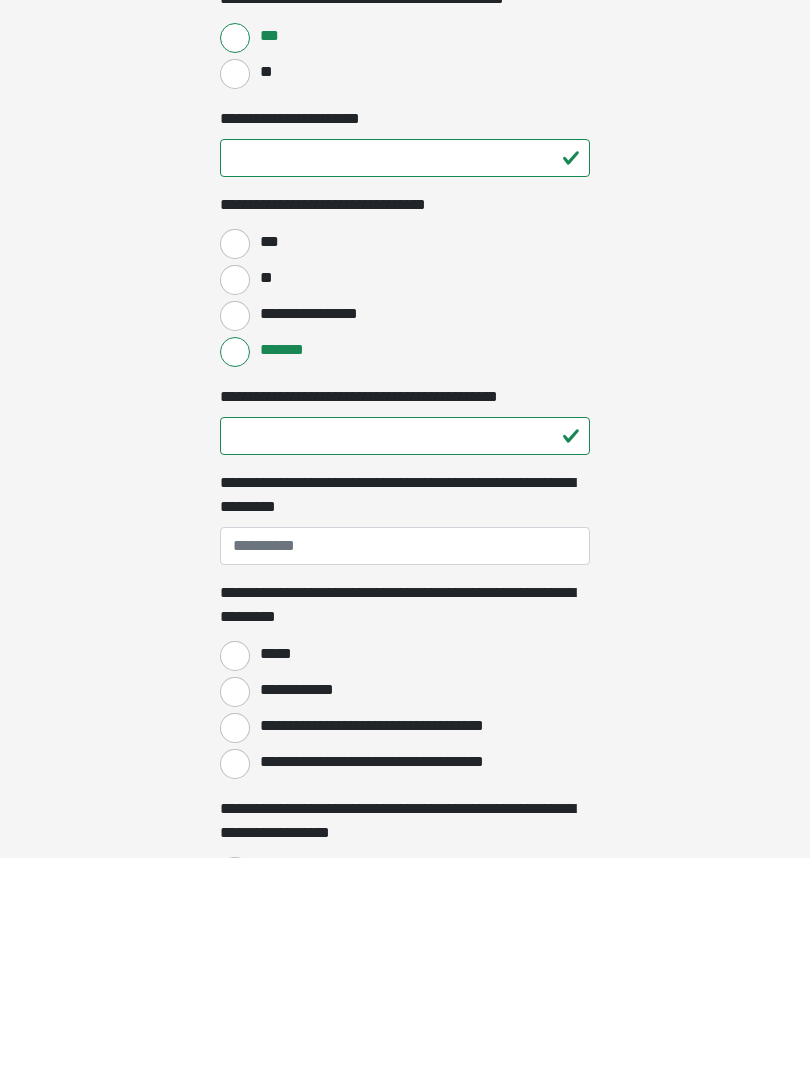 scroll, scrollTop: 1291, scrollLeft: 0, axis: vertical 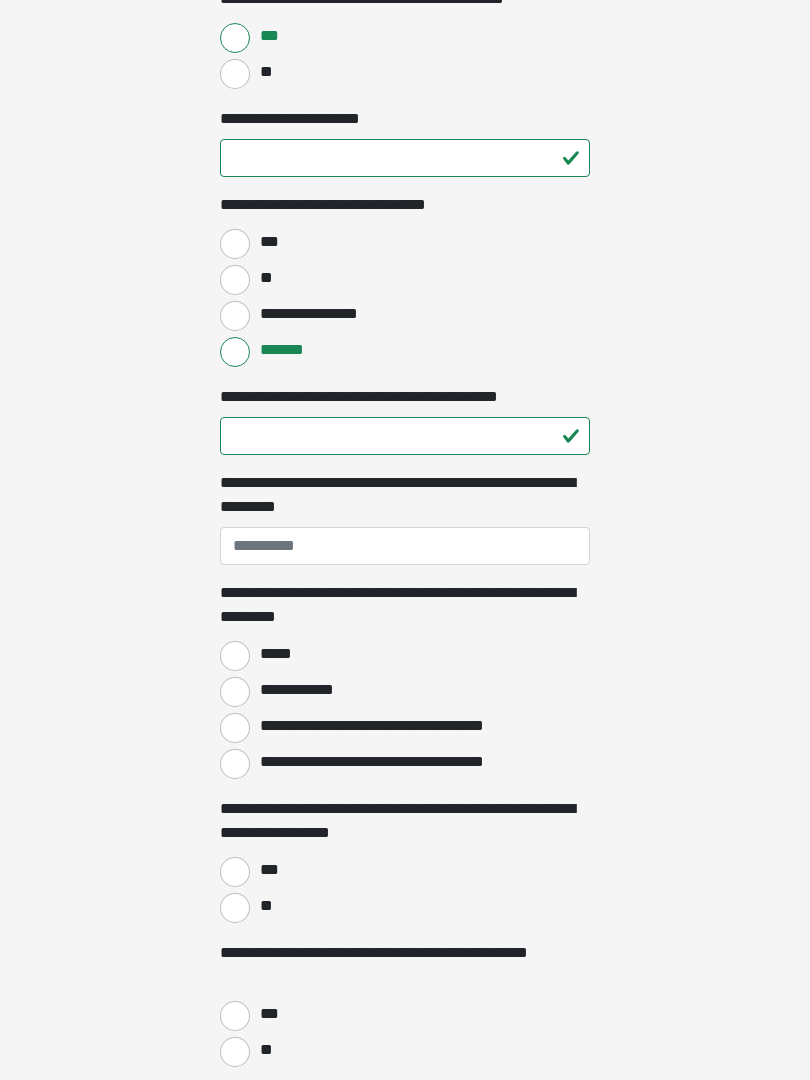 click on "**********" at bounding box center [405, -751] 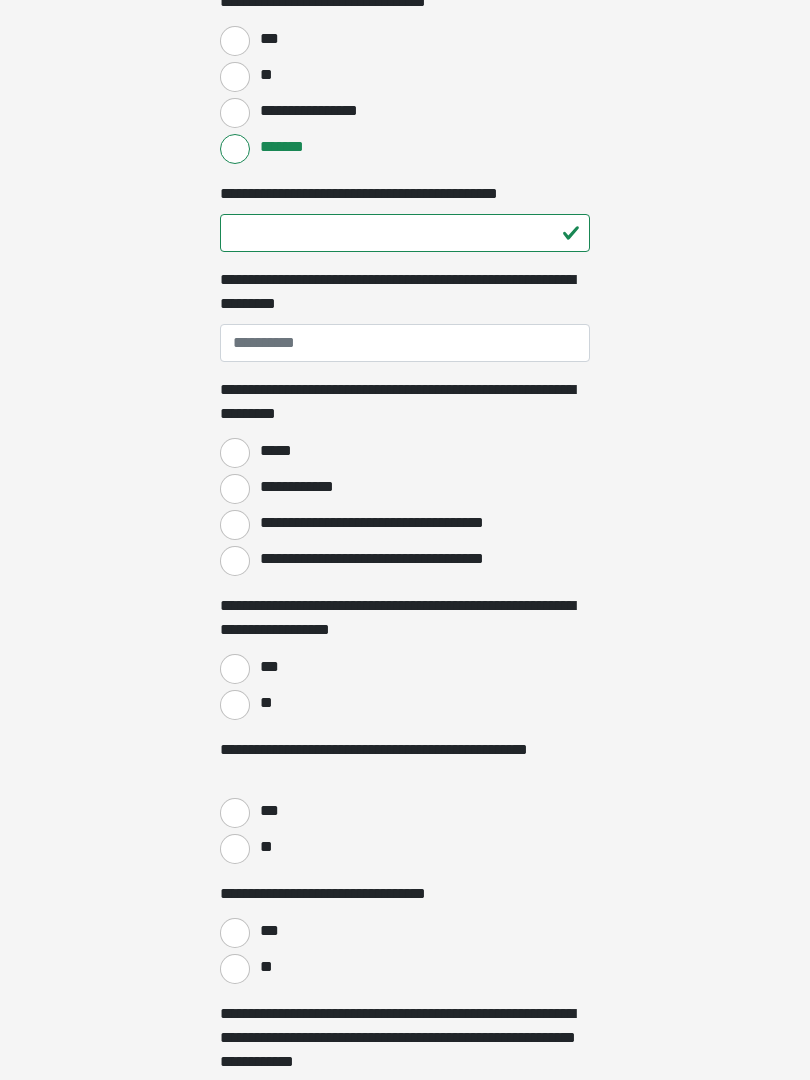 scroll, scrollTop: 1494, scrollLeft: 0, axis: vertical 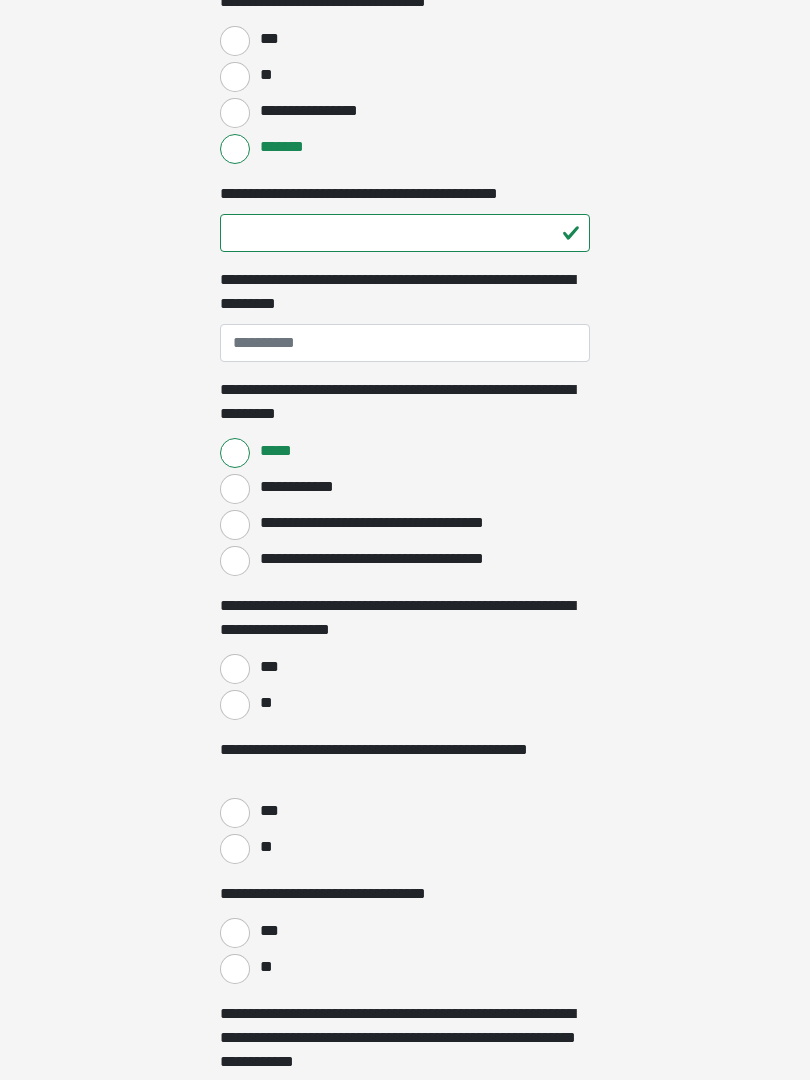 click on "**" at bounding box center (235, 705) 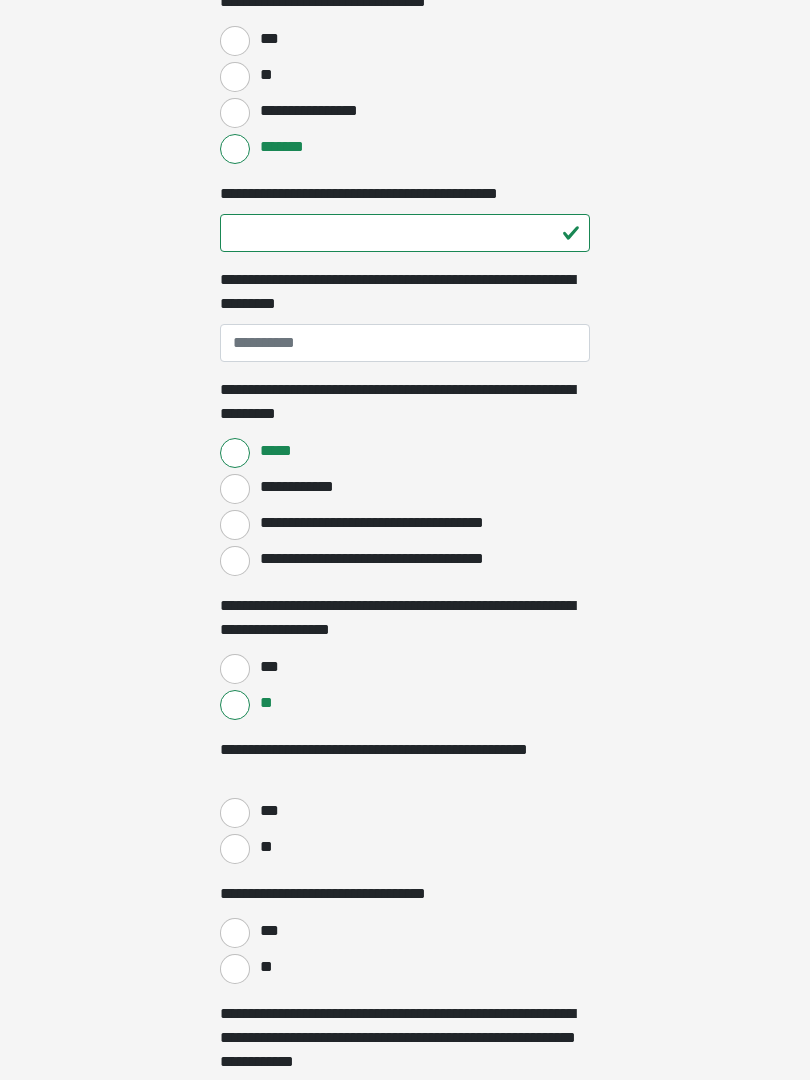 click on "**" at bounding box center [235, 849] 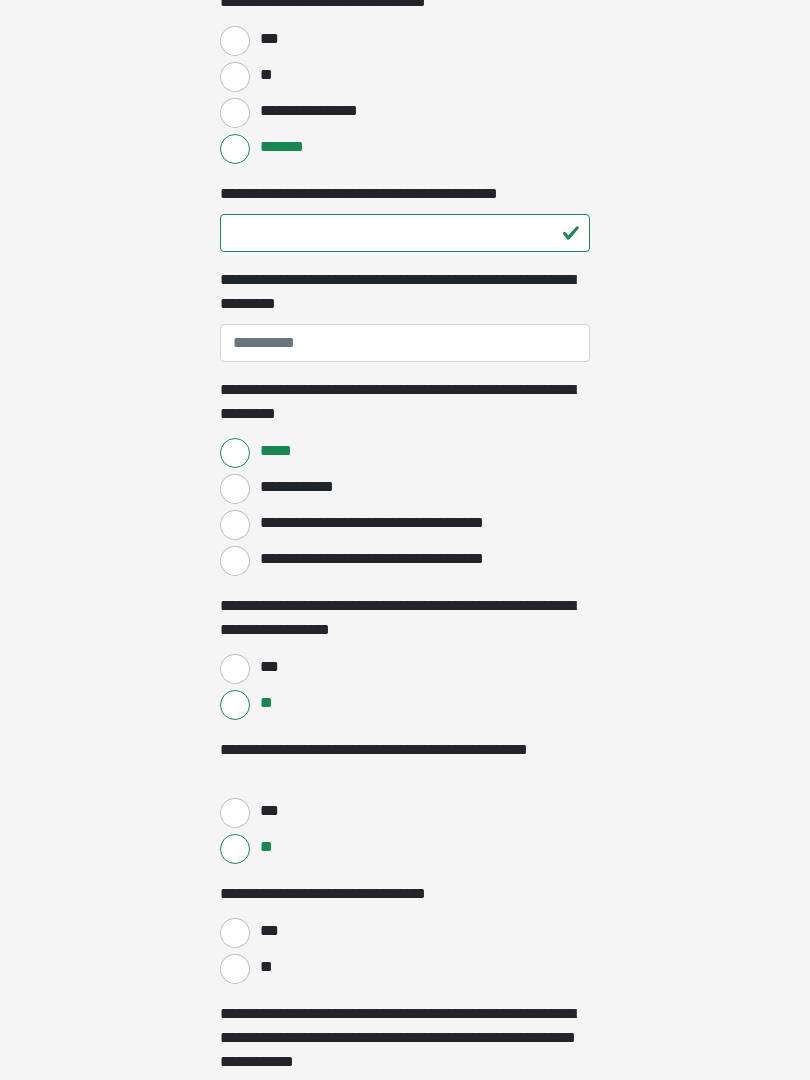 click on "**" at bounding box center [235, 969] 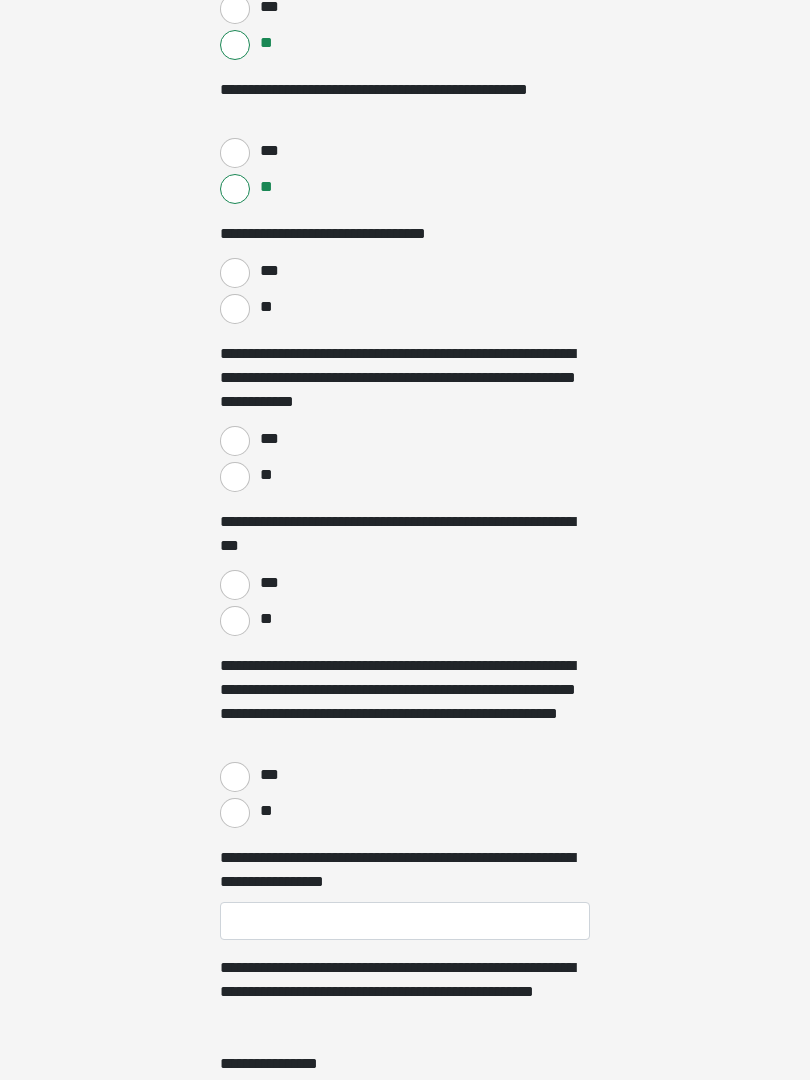 scroll, scrollTop: 2154, scrollLeft: 0, axis: vertical 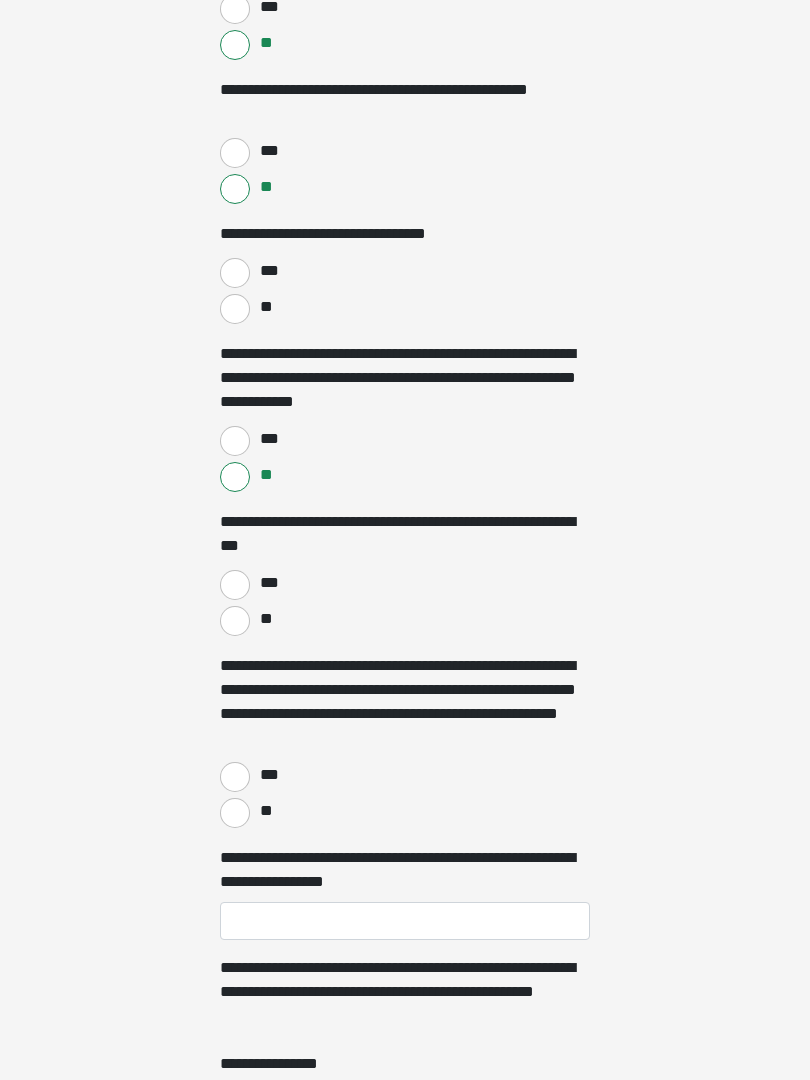 click on "***" at bounding box center [235, 585] 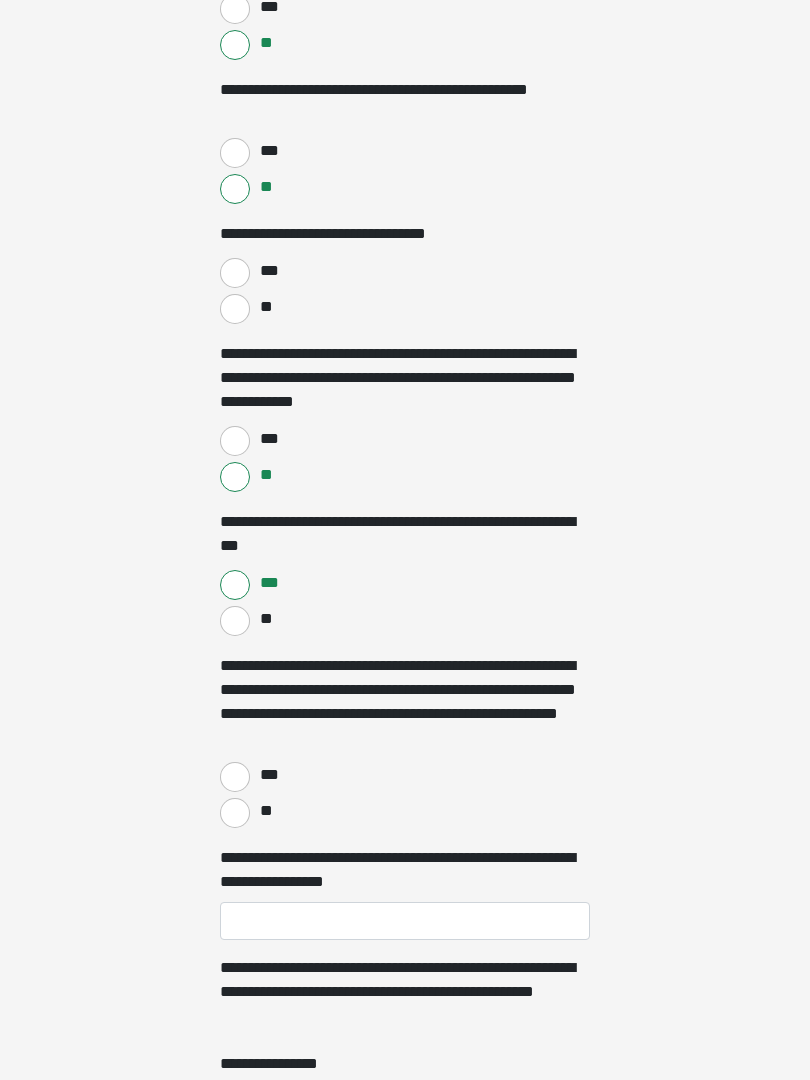 click on "**" at bounding box center (235, 813) 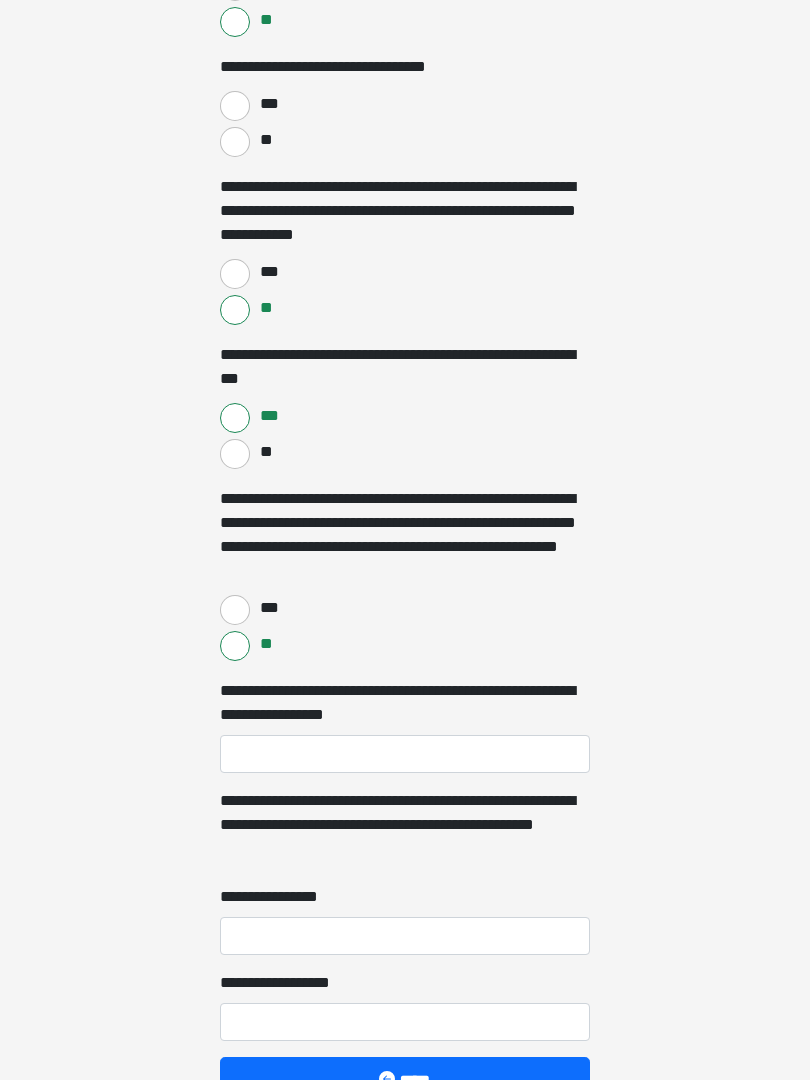 scroll, scrollTop: 2321, scrollLeft: 0, axis: vertical 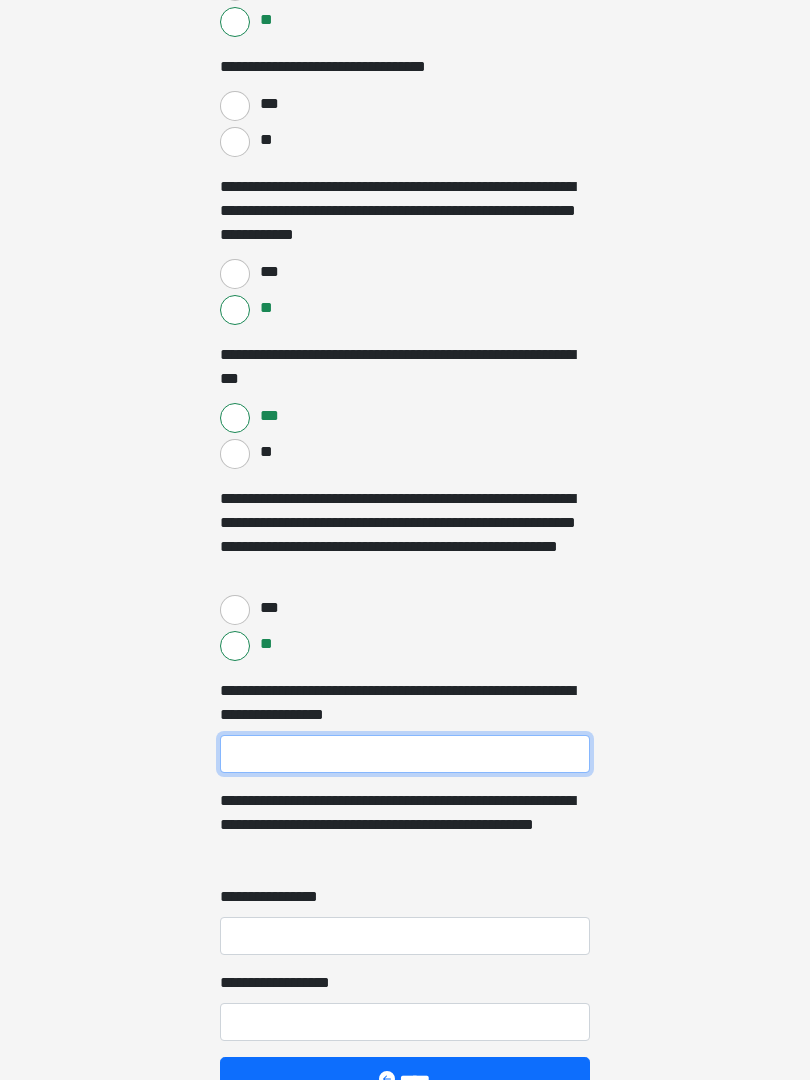 click on "**********" at bounding box center [405, 754] 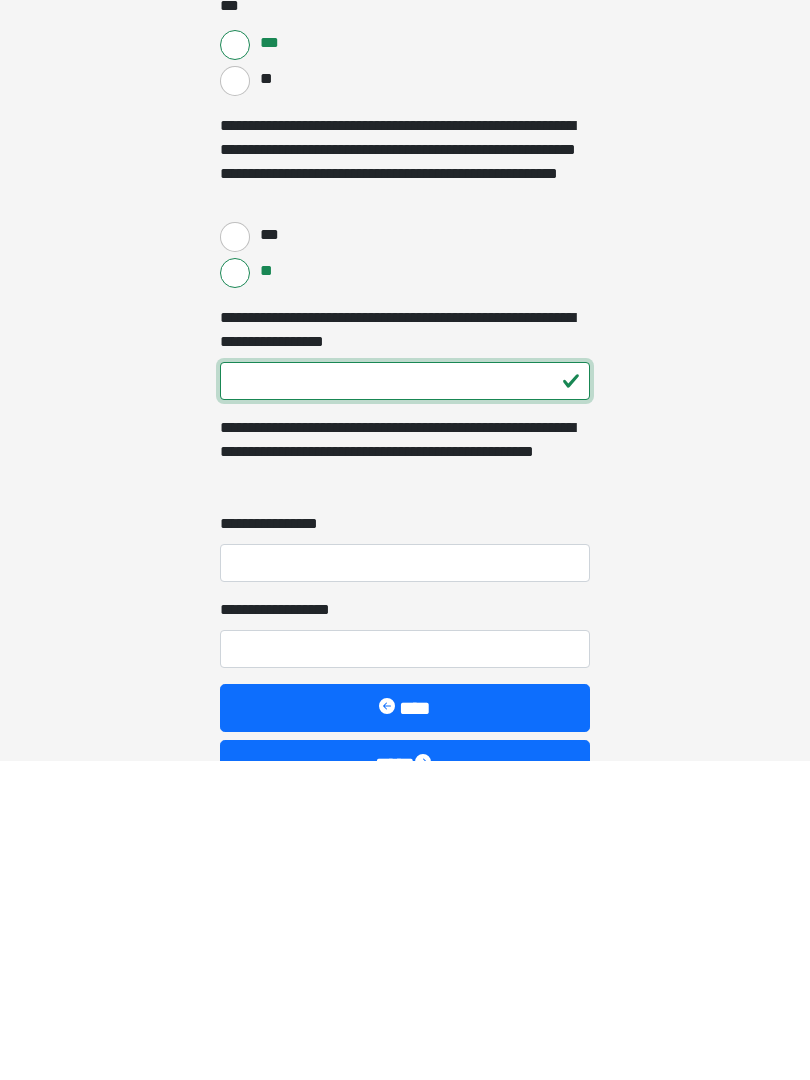 type on "***" 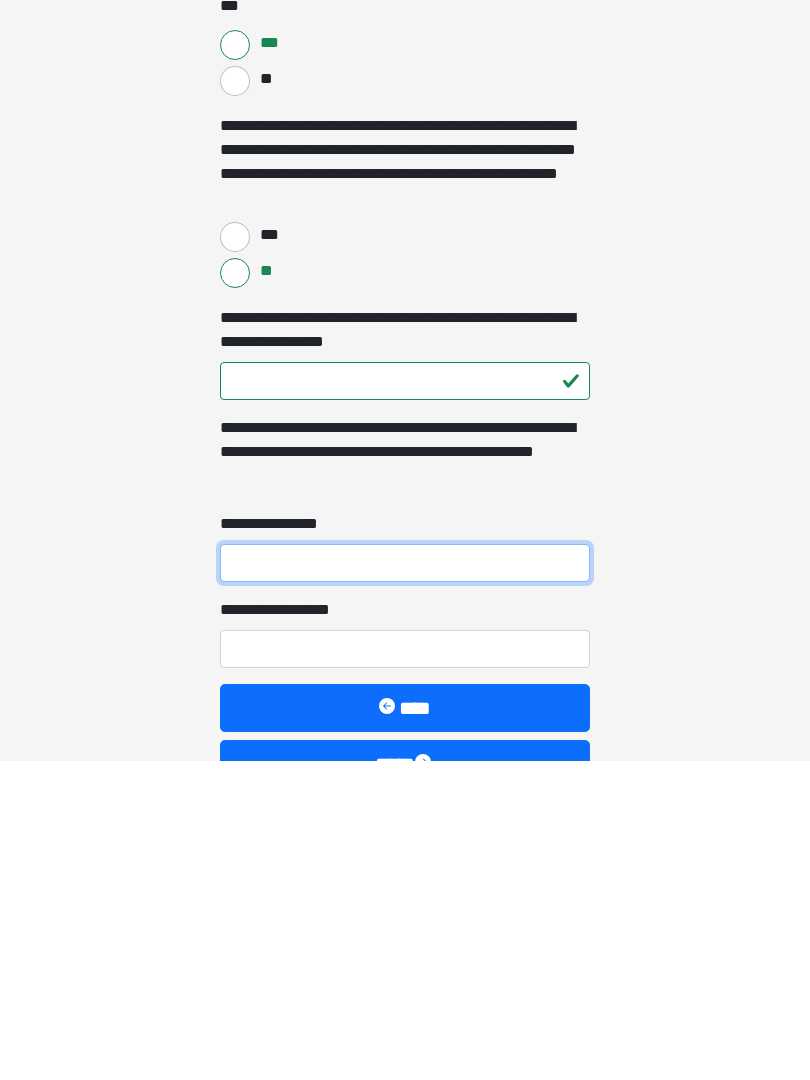 click on "**********" at bounding box center [405, 883] 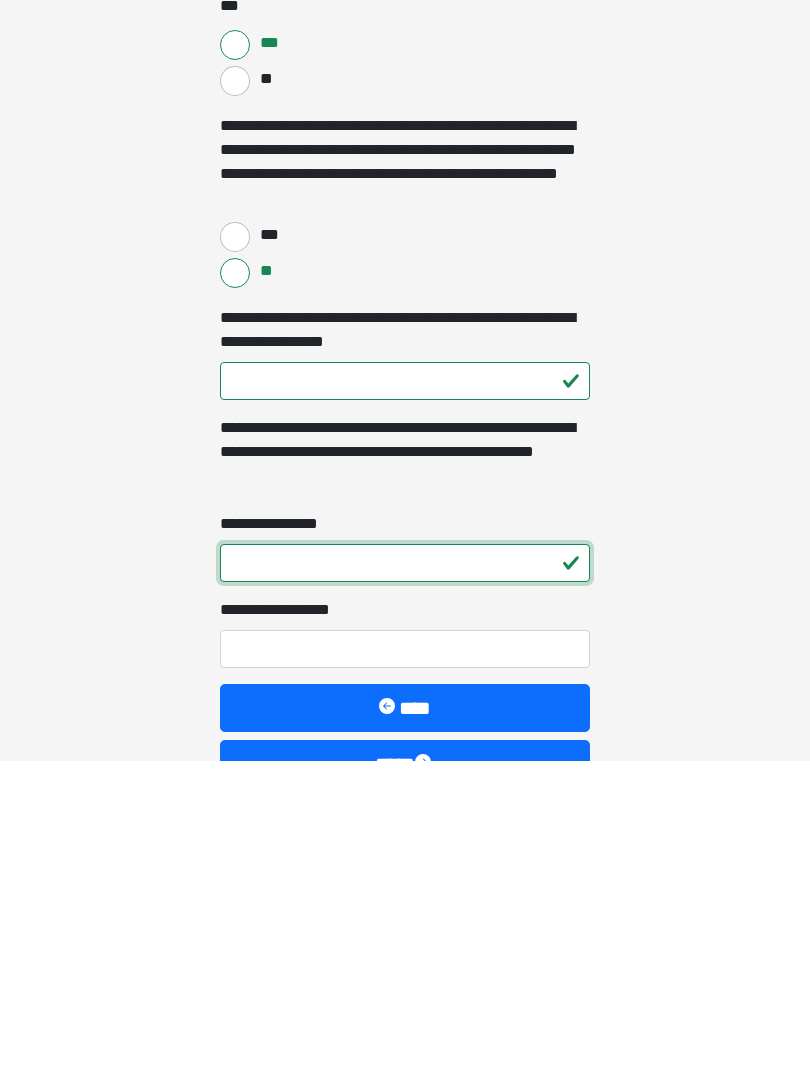 type on "*" 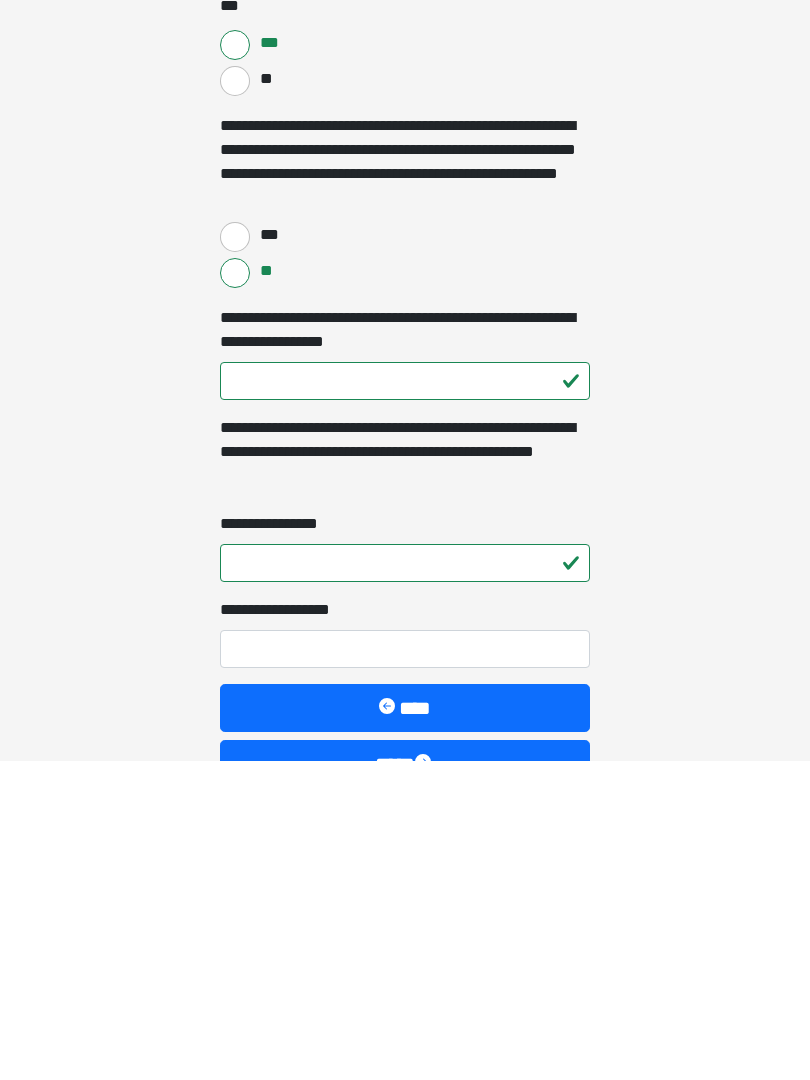 click on "**********" at bounding box center [283, 930] 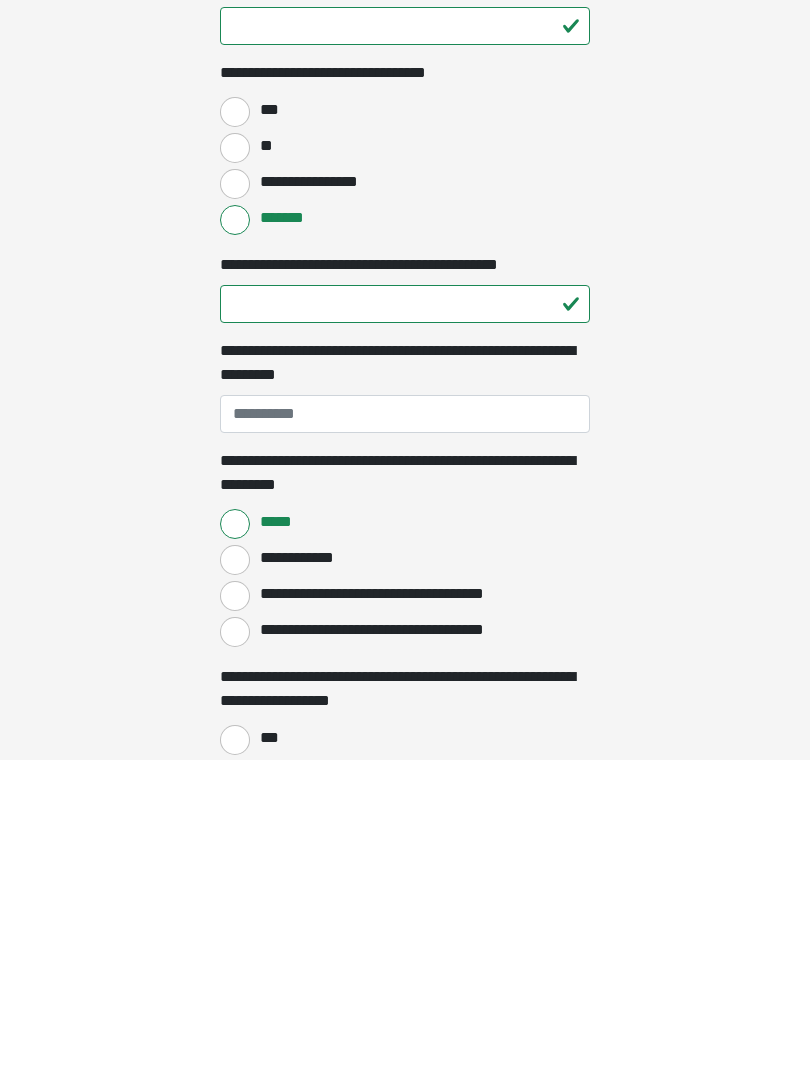 scroll, scrollTop: 1105, scrollLeft: 0, axis: vertical 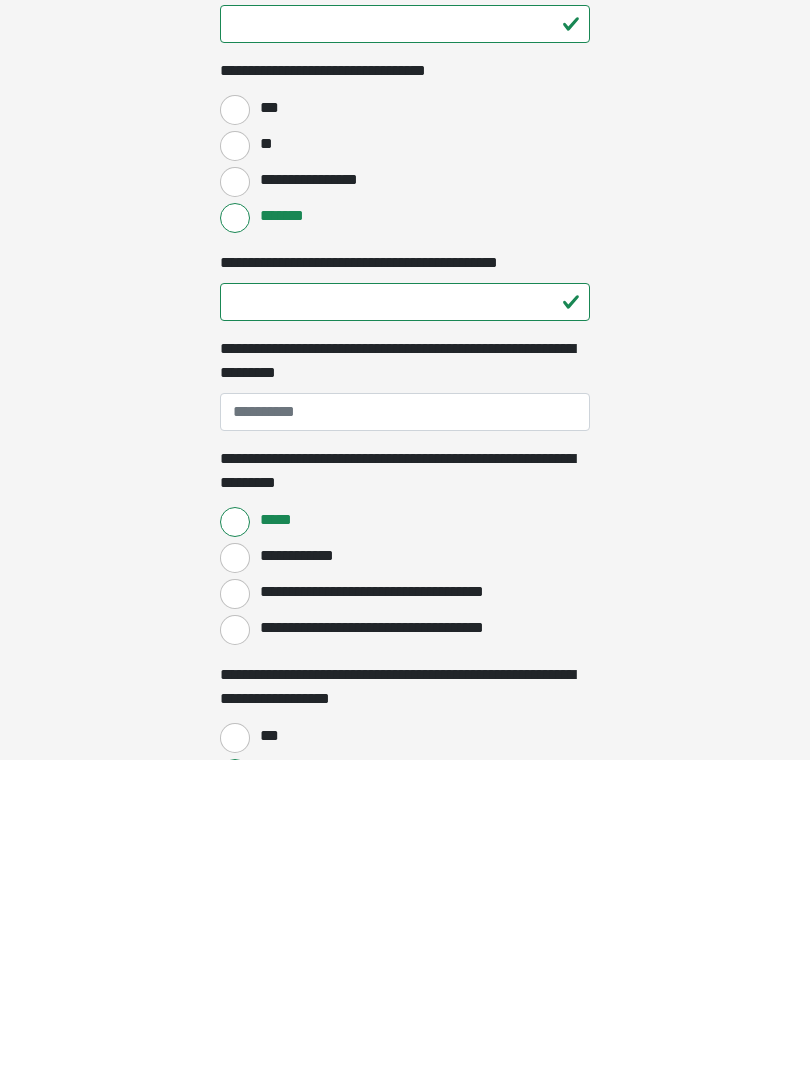 type on "*" 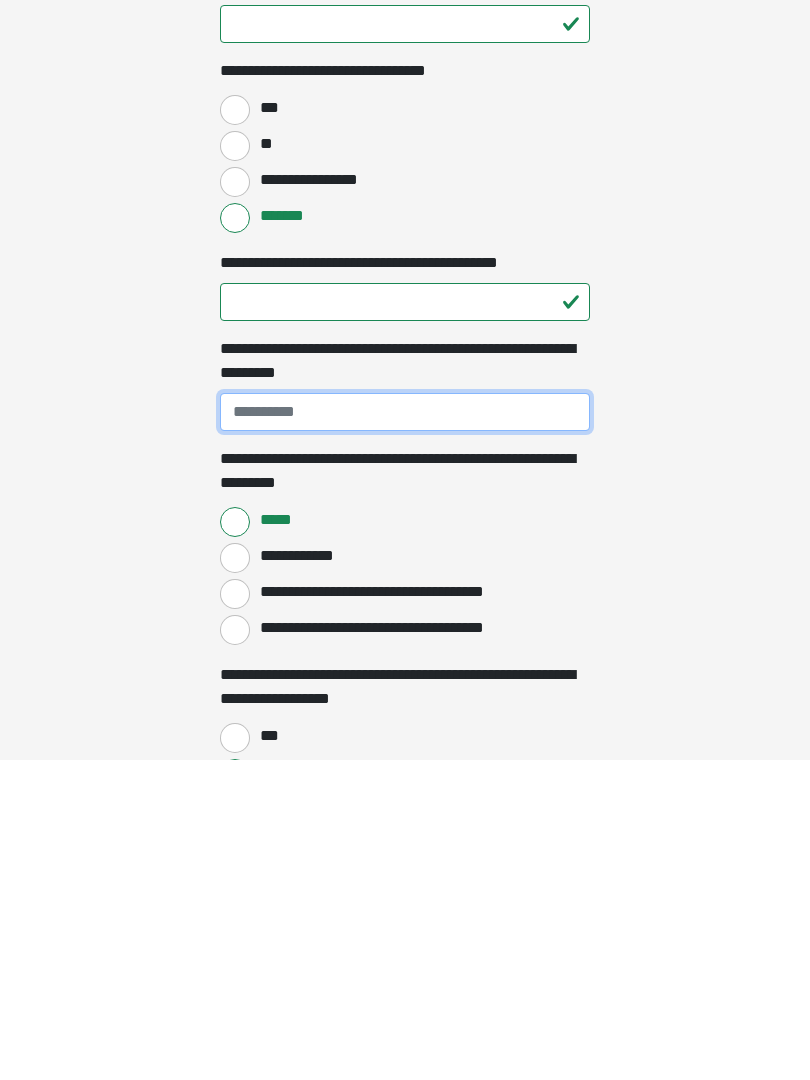 click on "**********" at bounding box center (405, 732) 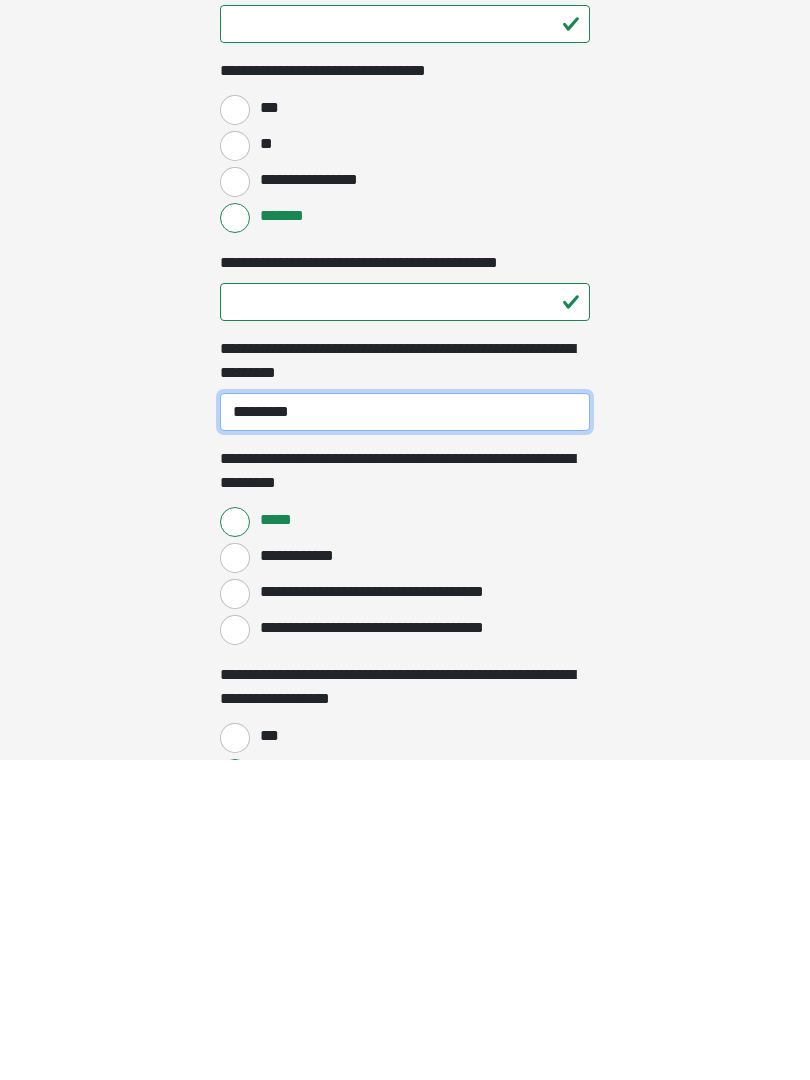 type on "**********" 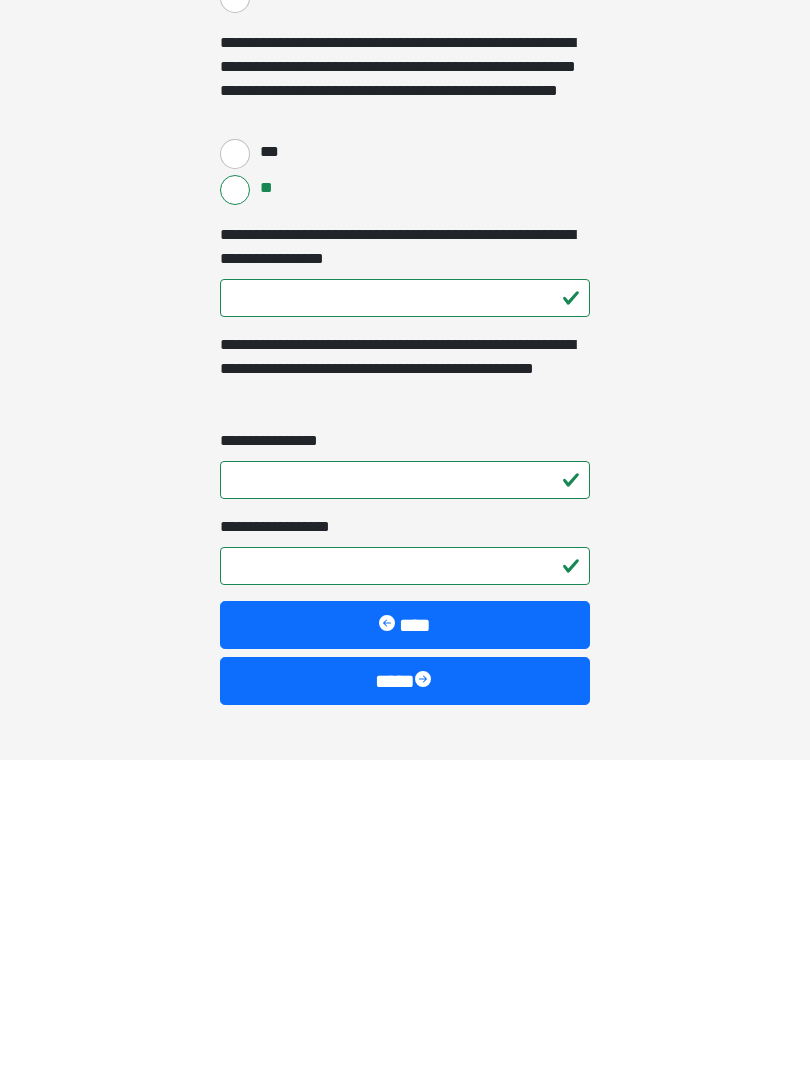 scroll, scrollTop: 2505, scrollLeft: 0, axis: vertical 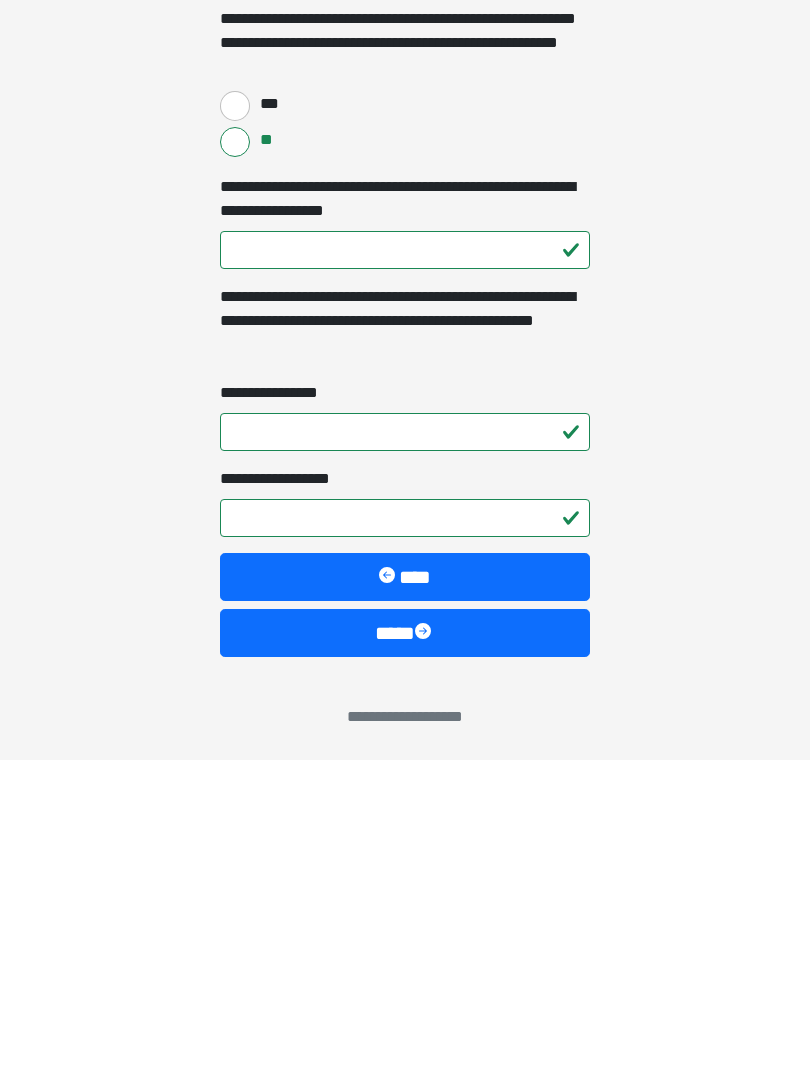 click on "****" at bounding box center (405, 953) 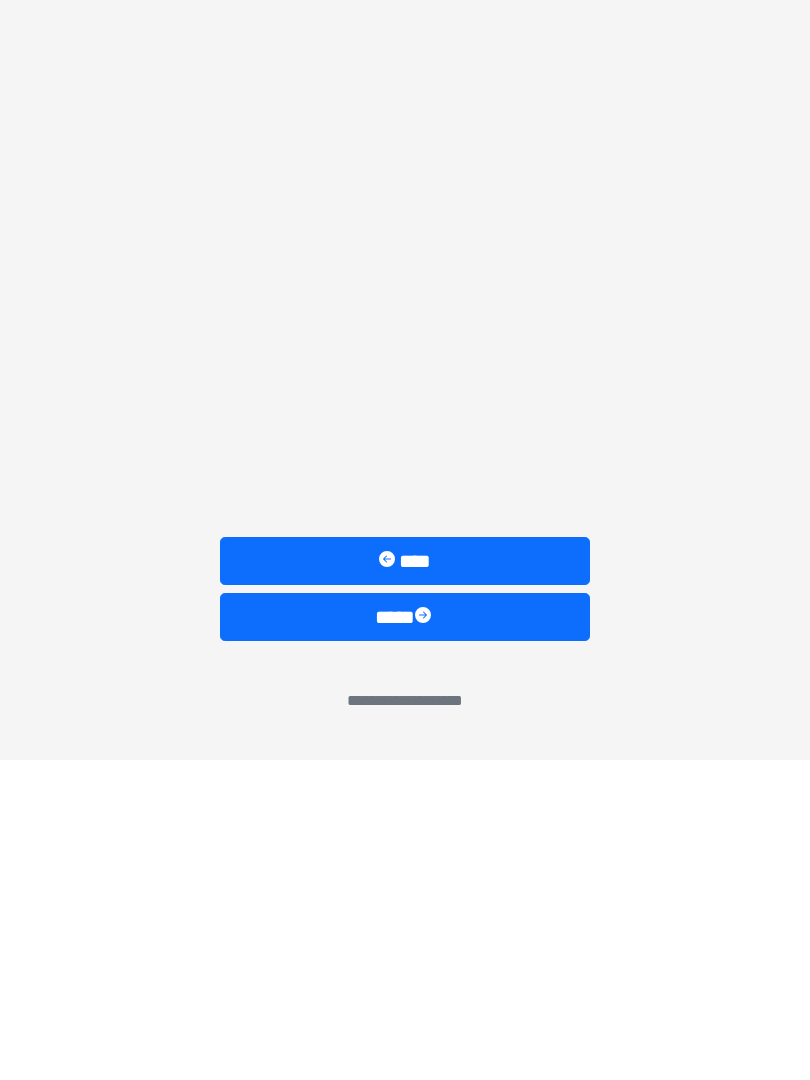 scroll, scrollTop: 0, scrollLeft: 0, axis: both 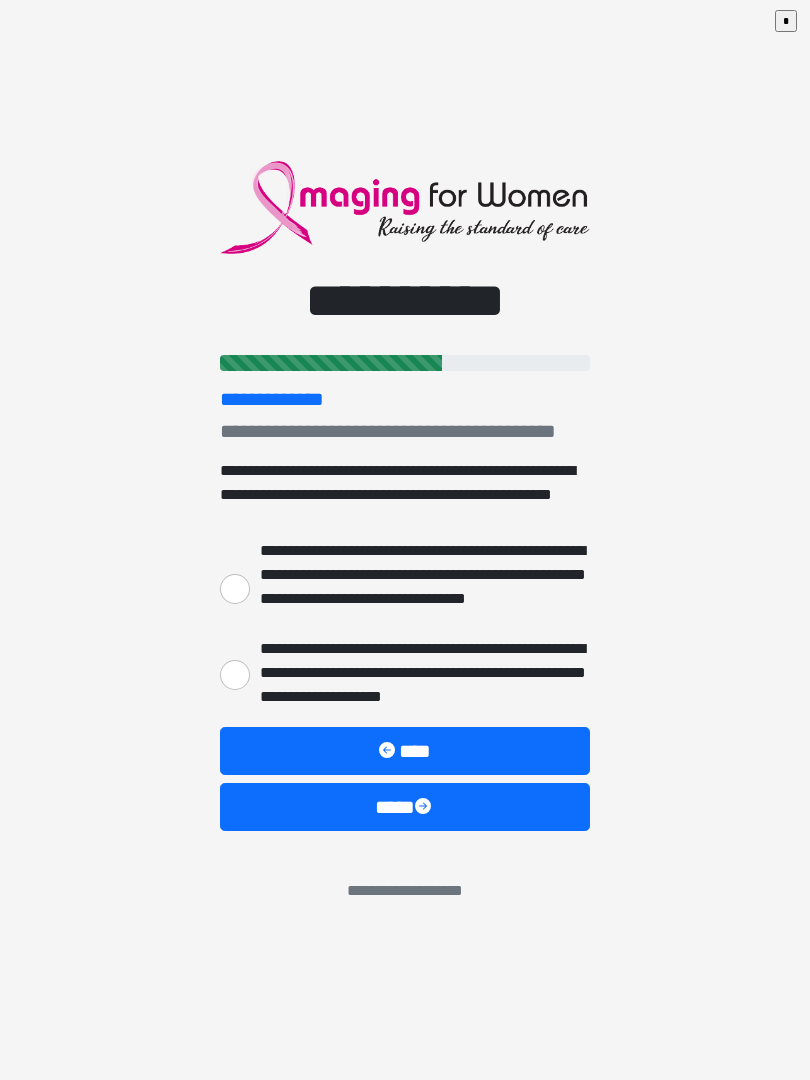 click on "**********" at bounding box center [235, 589] 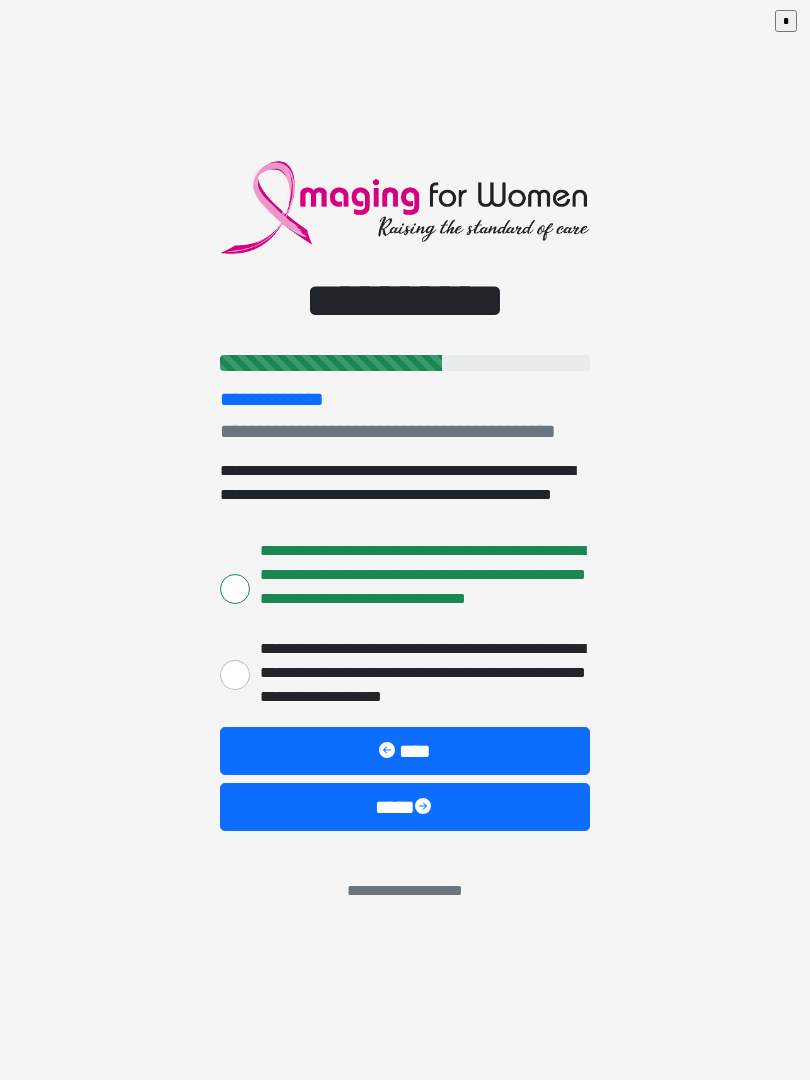 click on "****" at bounding box center (405, 807) 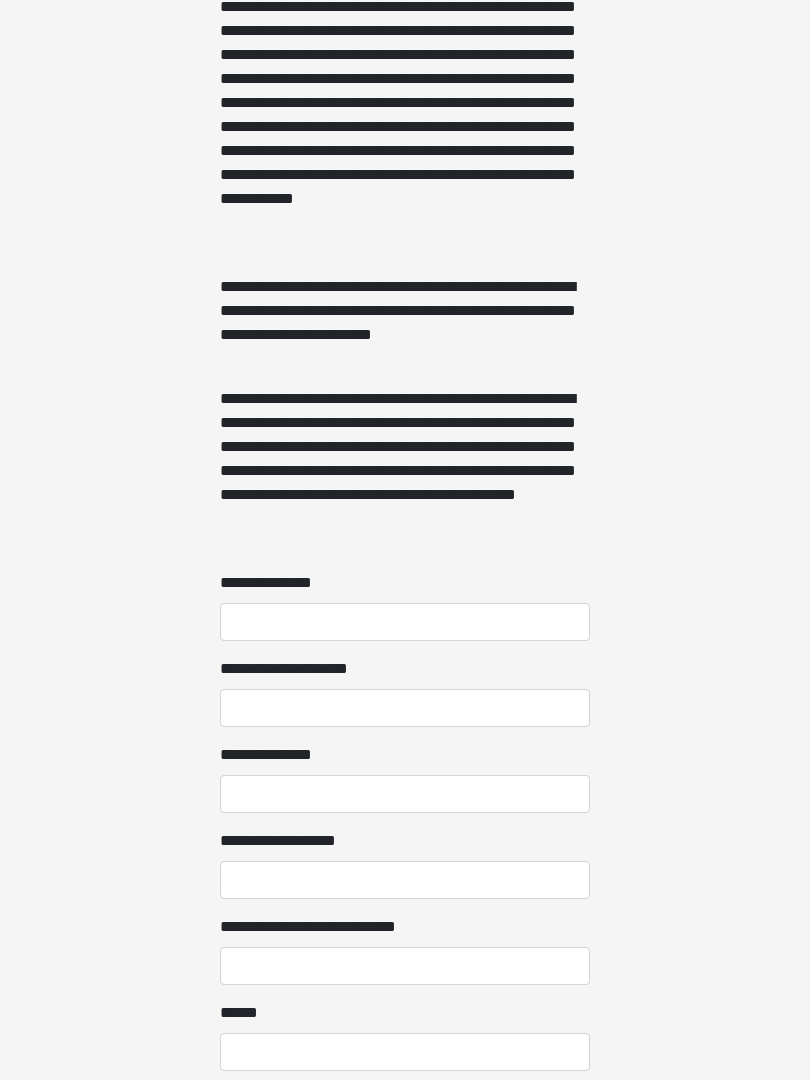 scroll, scrollTop: 1206, scrollLeft: 0, axis: vertical 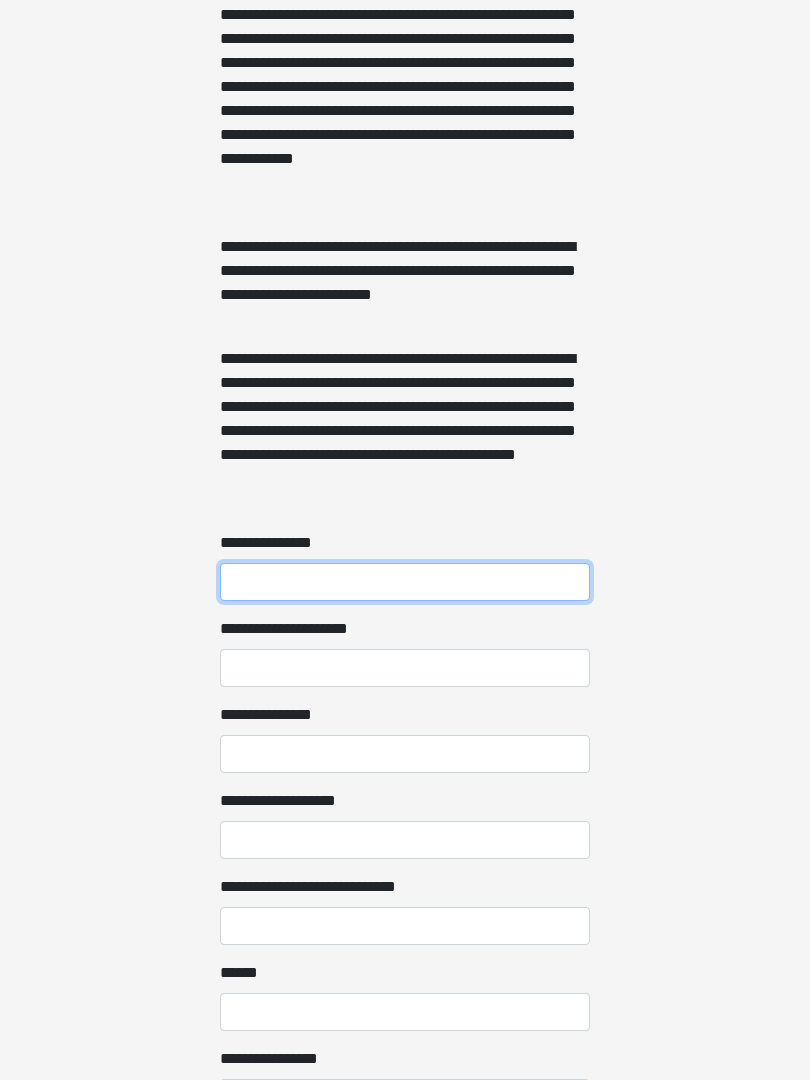 click on "**********" at bounding box center [405, 583] 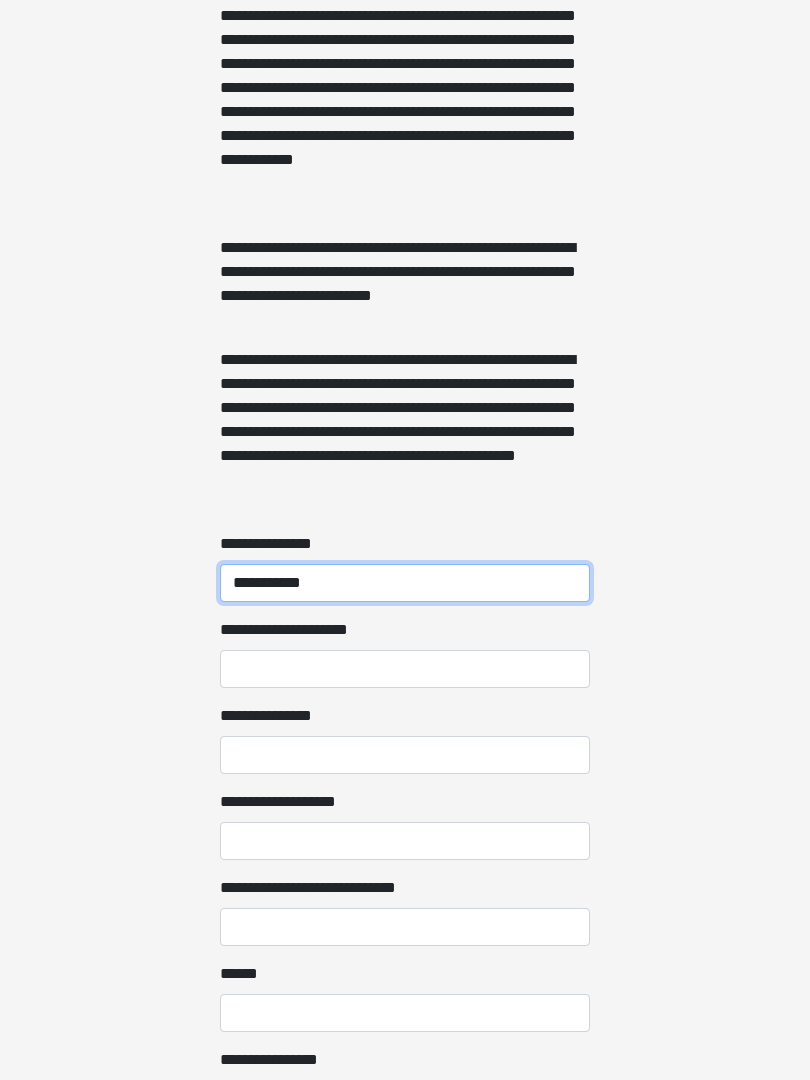 type on "**********" 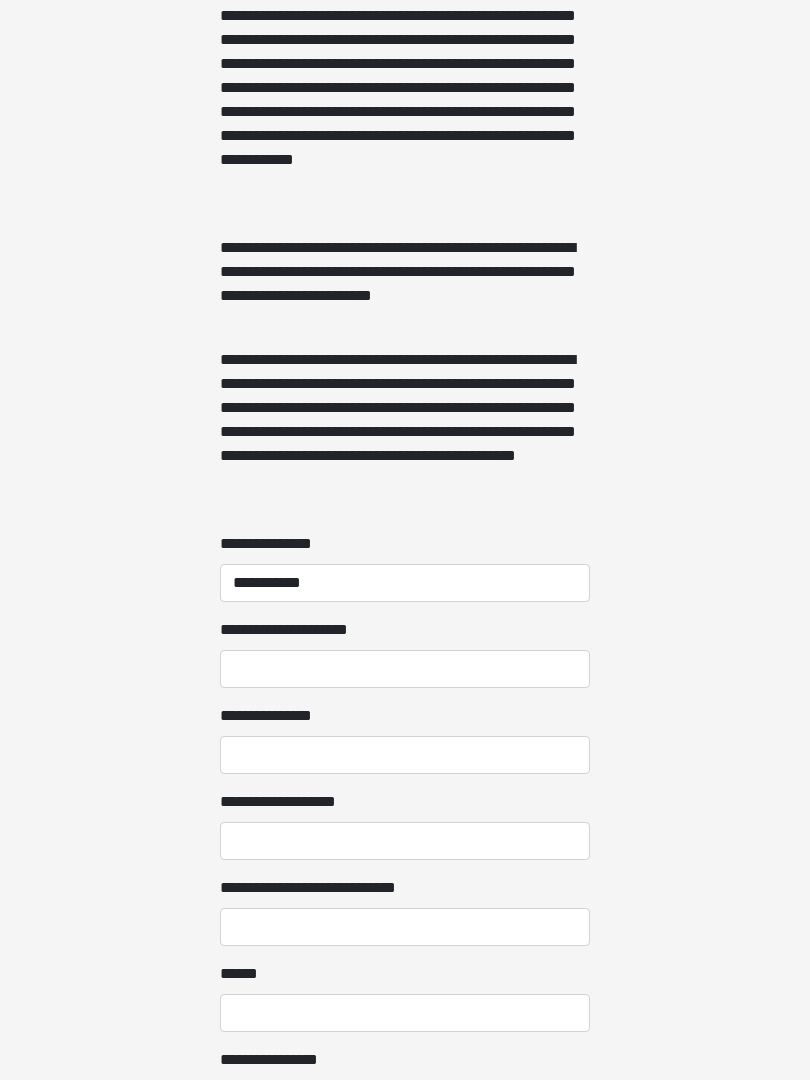 click on "**********" at bounding box center (405, 669) 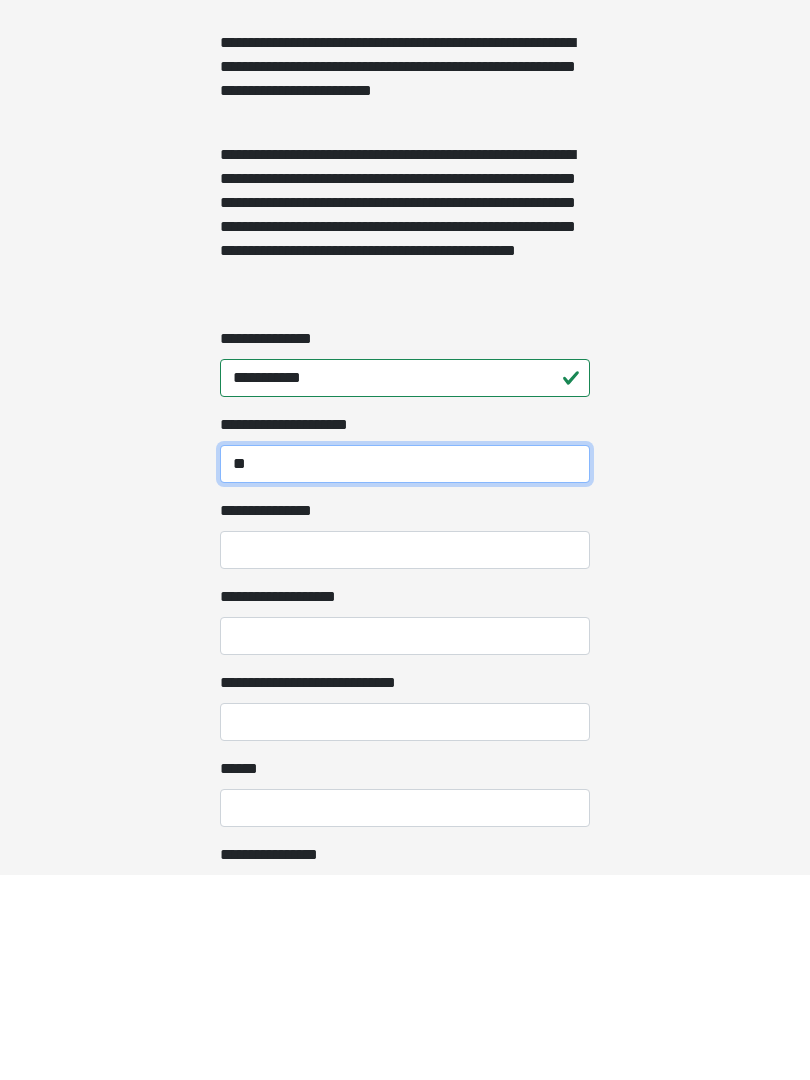 type on "**" 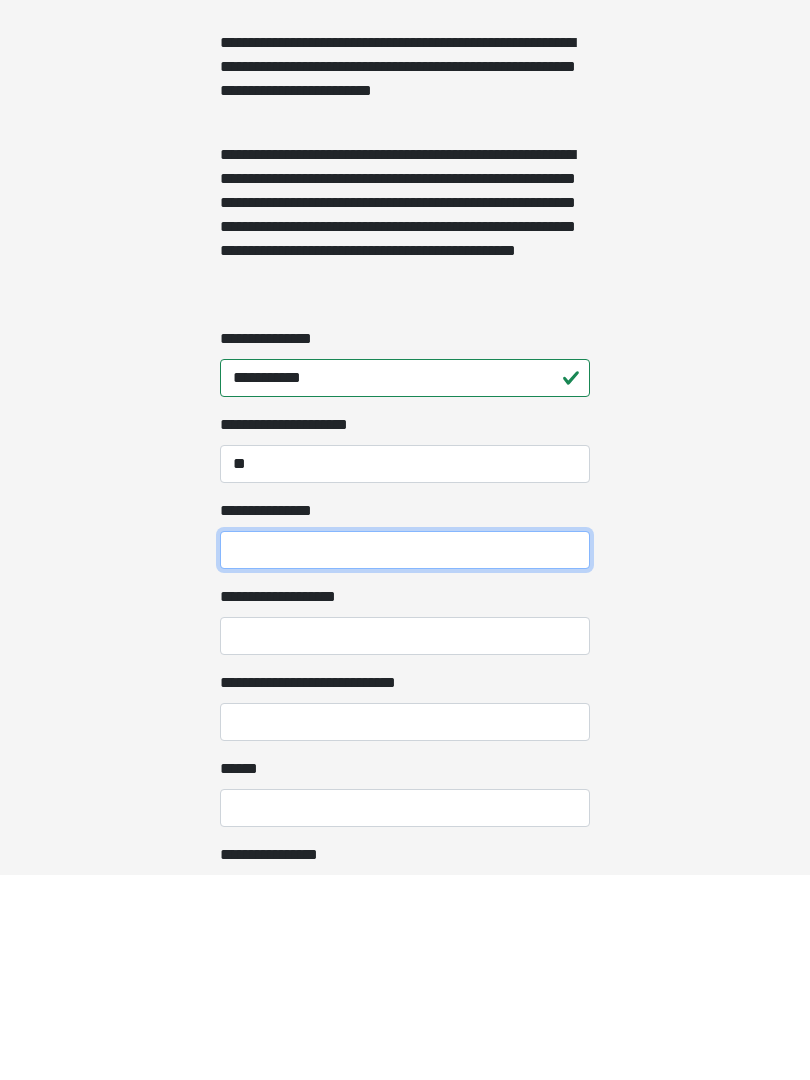 click on "**********" at bounding box center (405, 755) 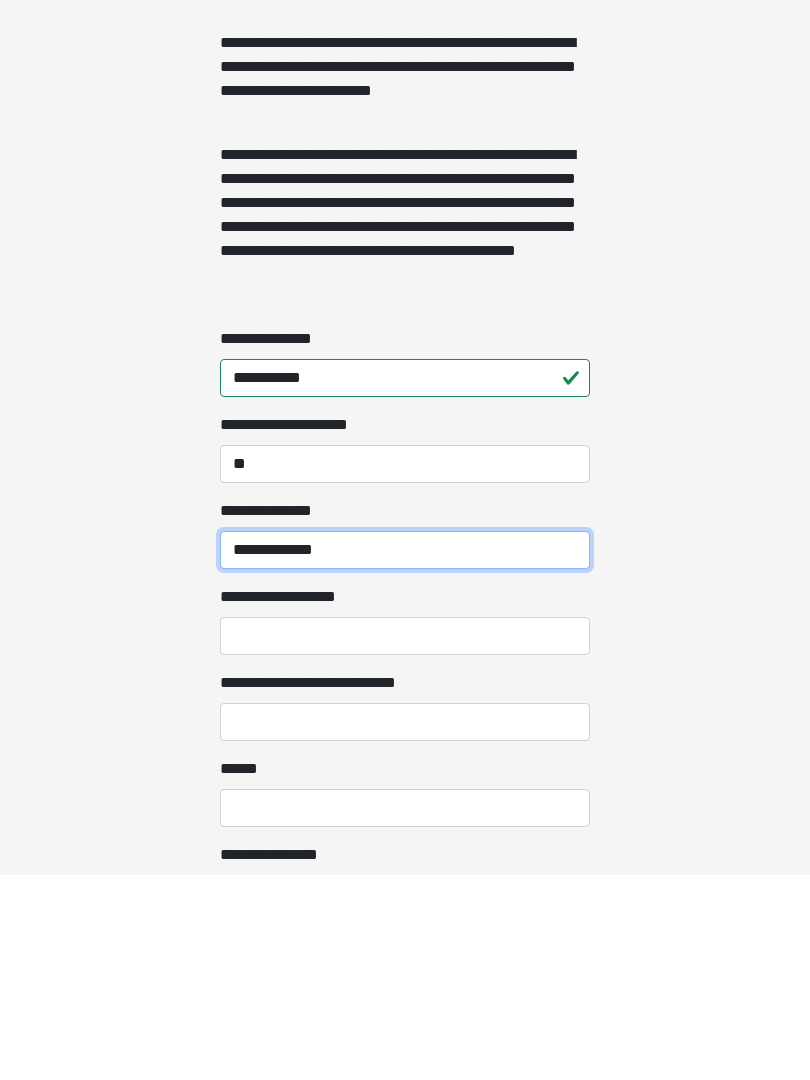 type on "**********" 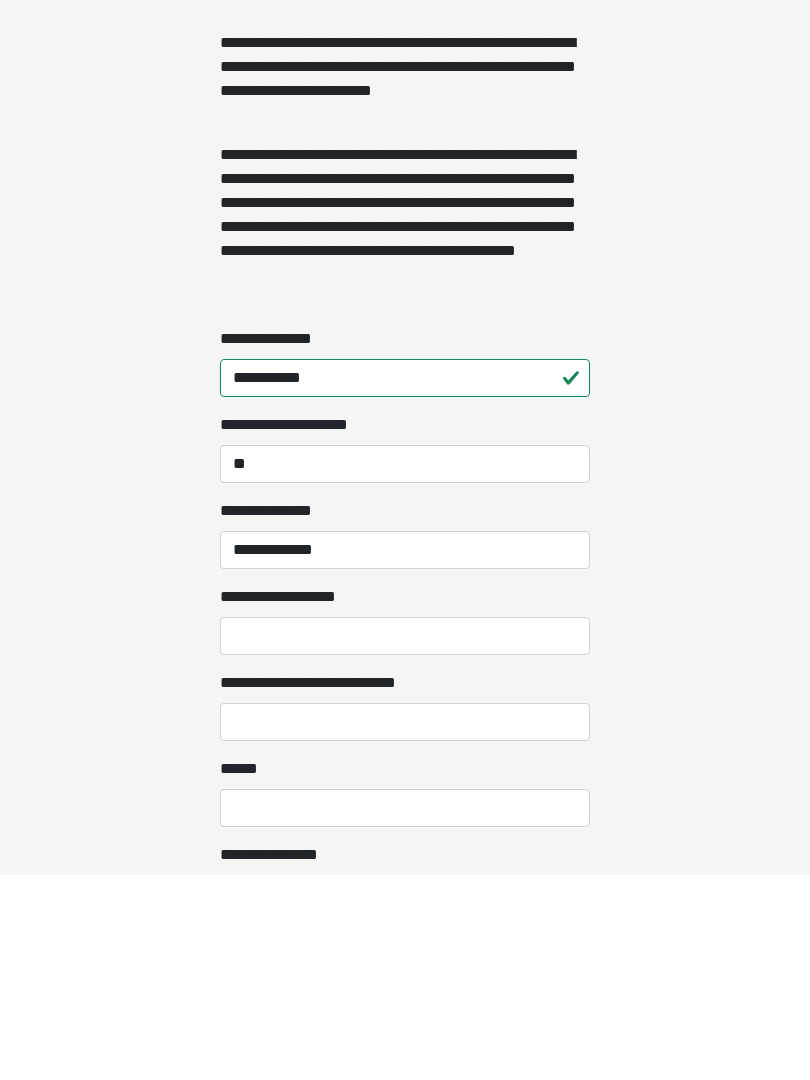 click on "**********" at bounding box center (405, 841) 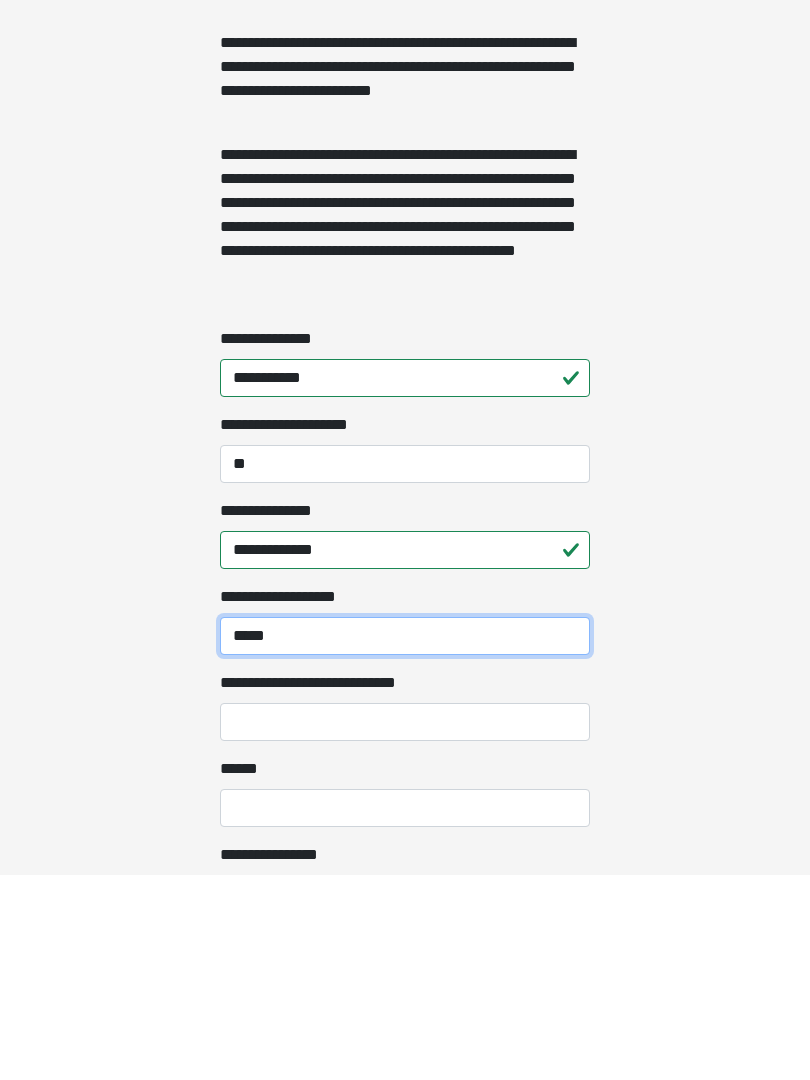 type on "*****" 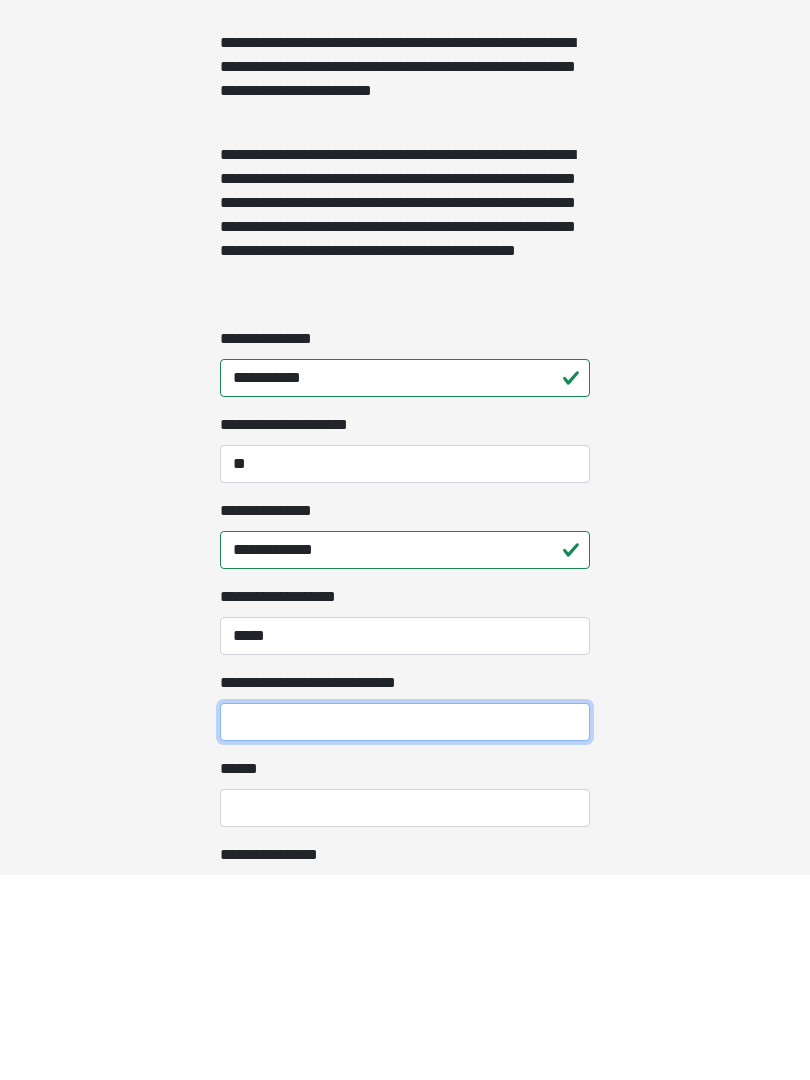 click on "**********" at bounding box center (405, 927) 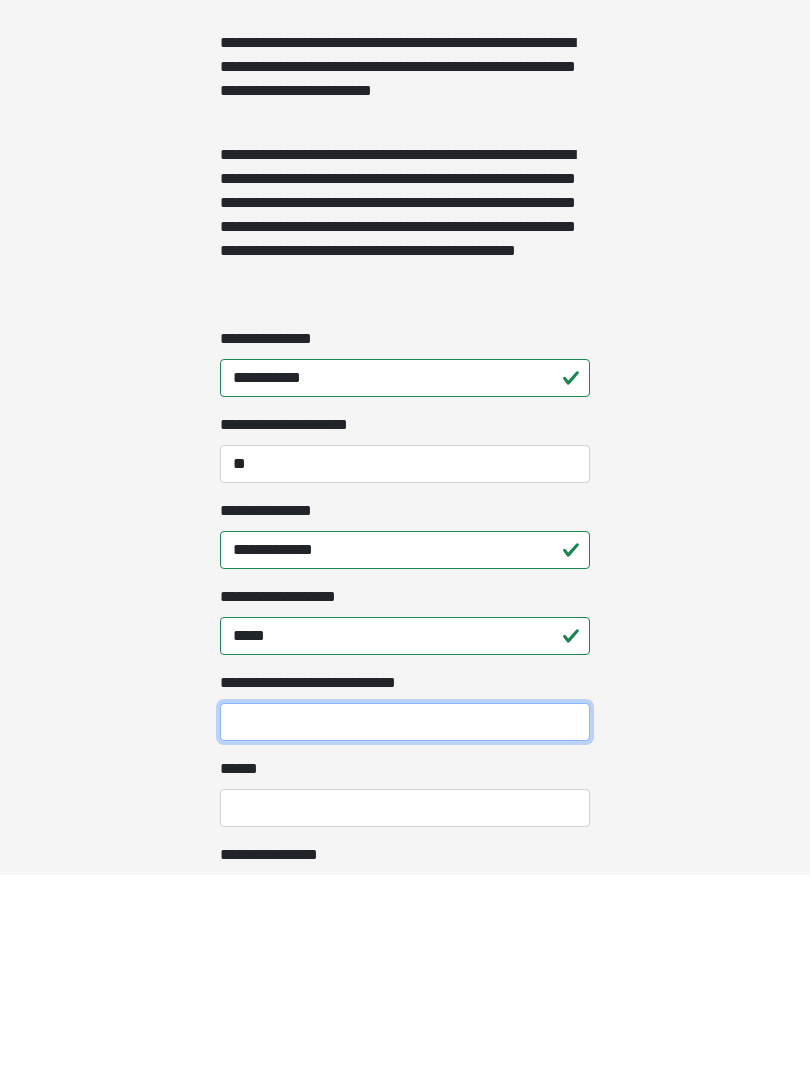 scroll, scrollTop: 1432, scrollLeft: 0, axis: vertical 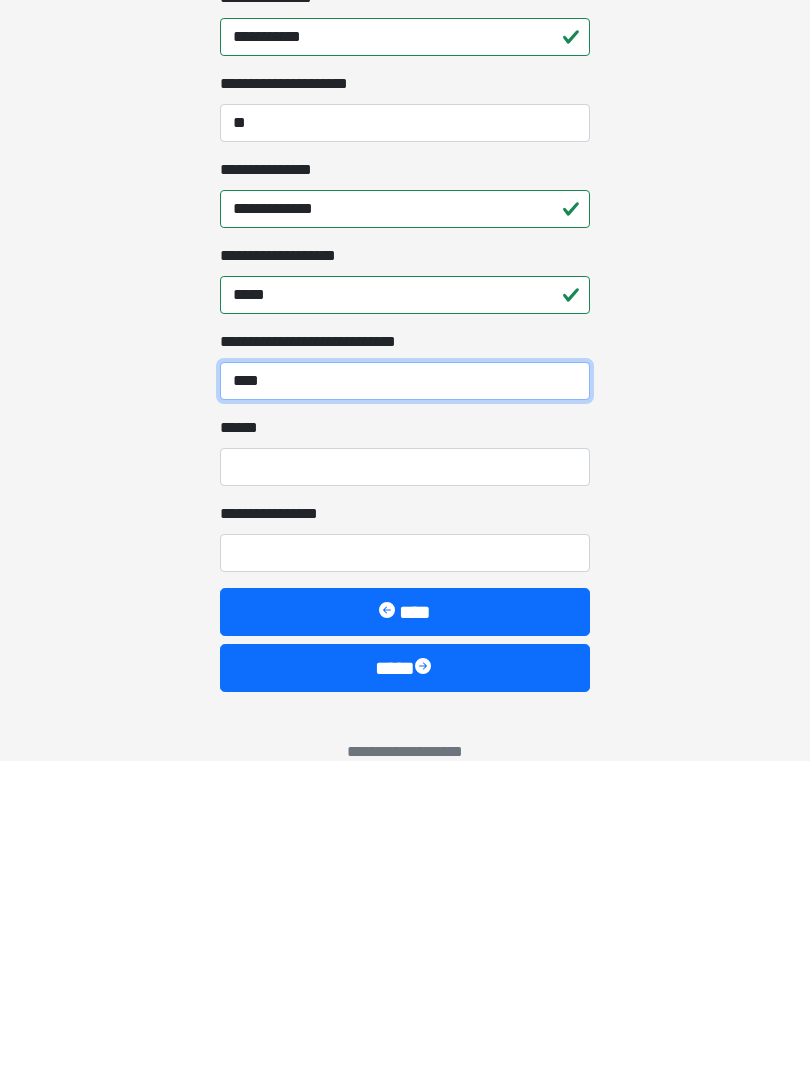 type on "****" 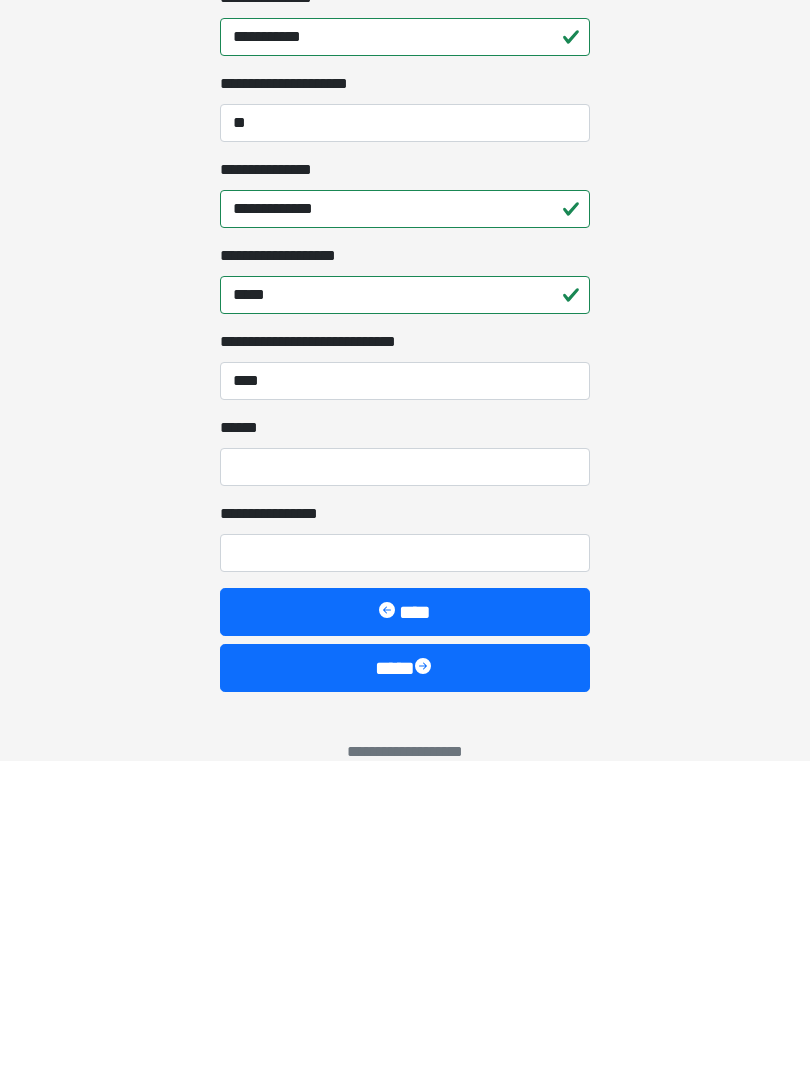 click on "**** *" at bounding box center (405, 787) 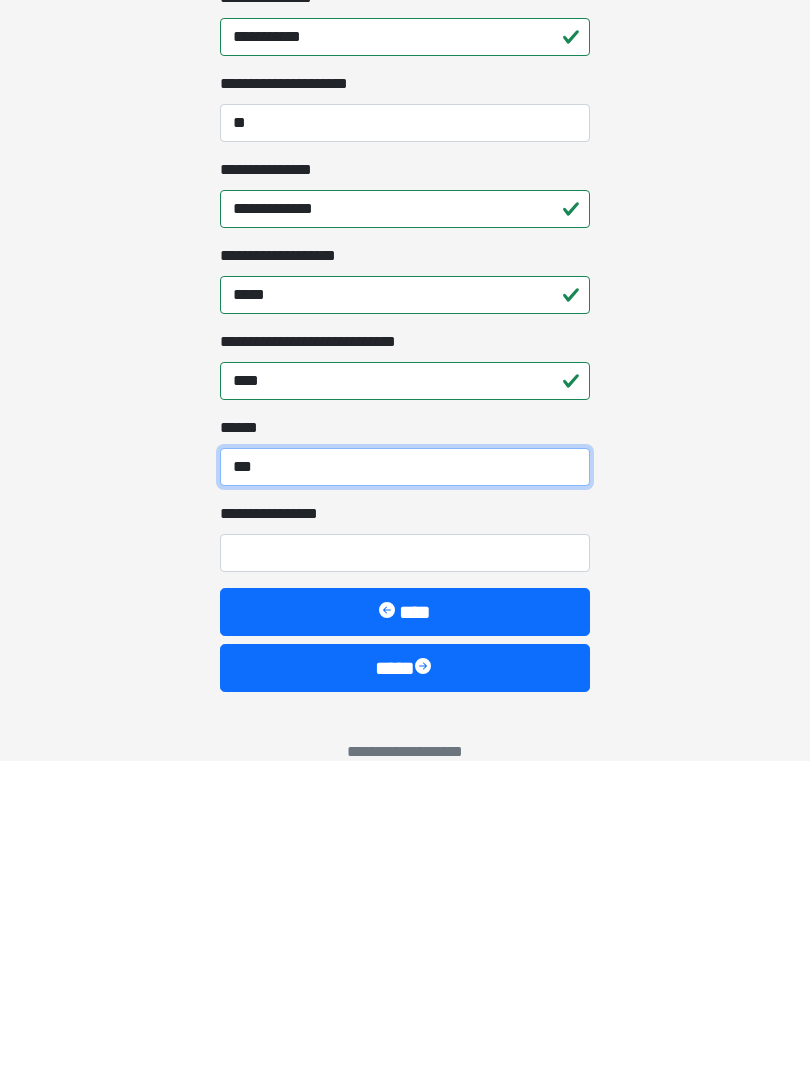 type on "***" 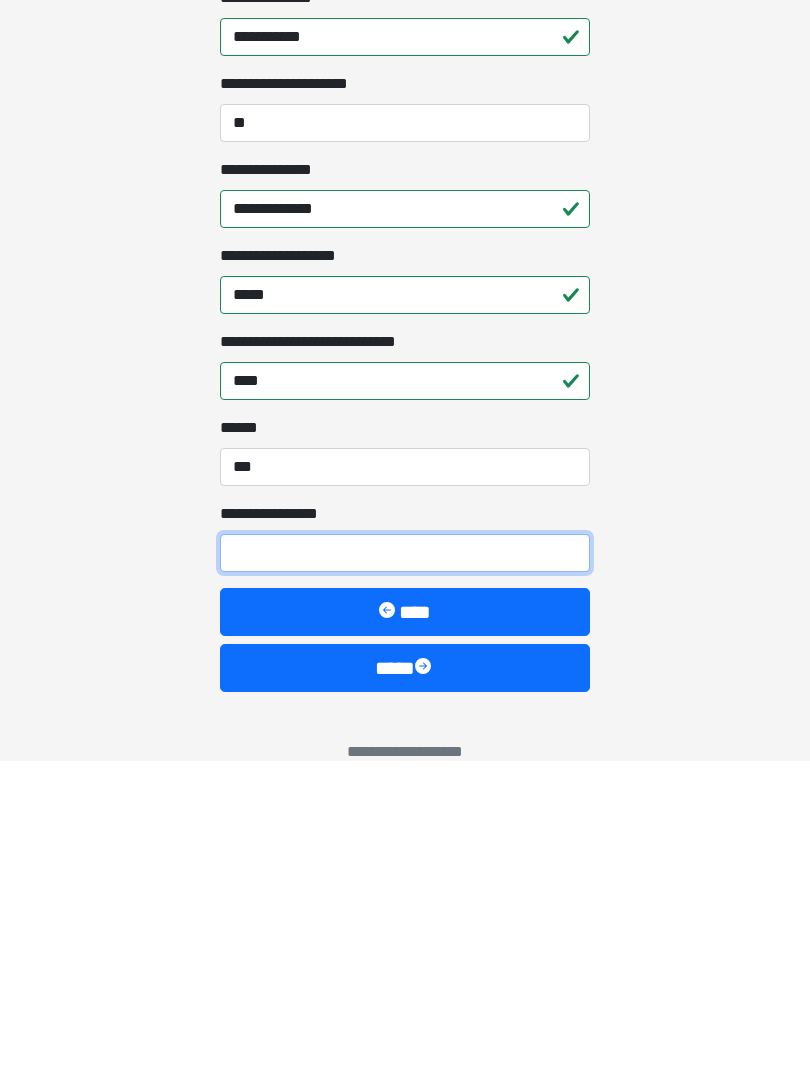 click on "**********" at bounding box center (405, 873) 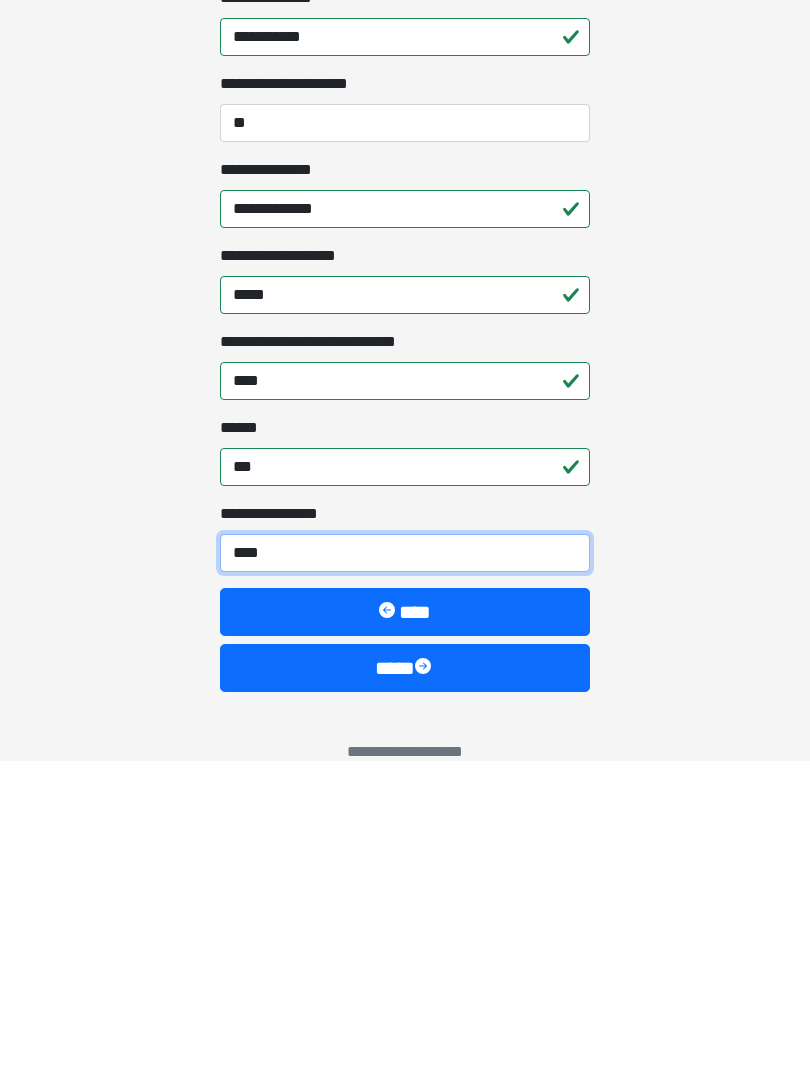 type on "*****" 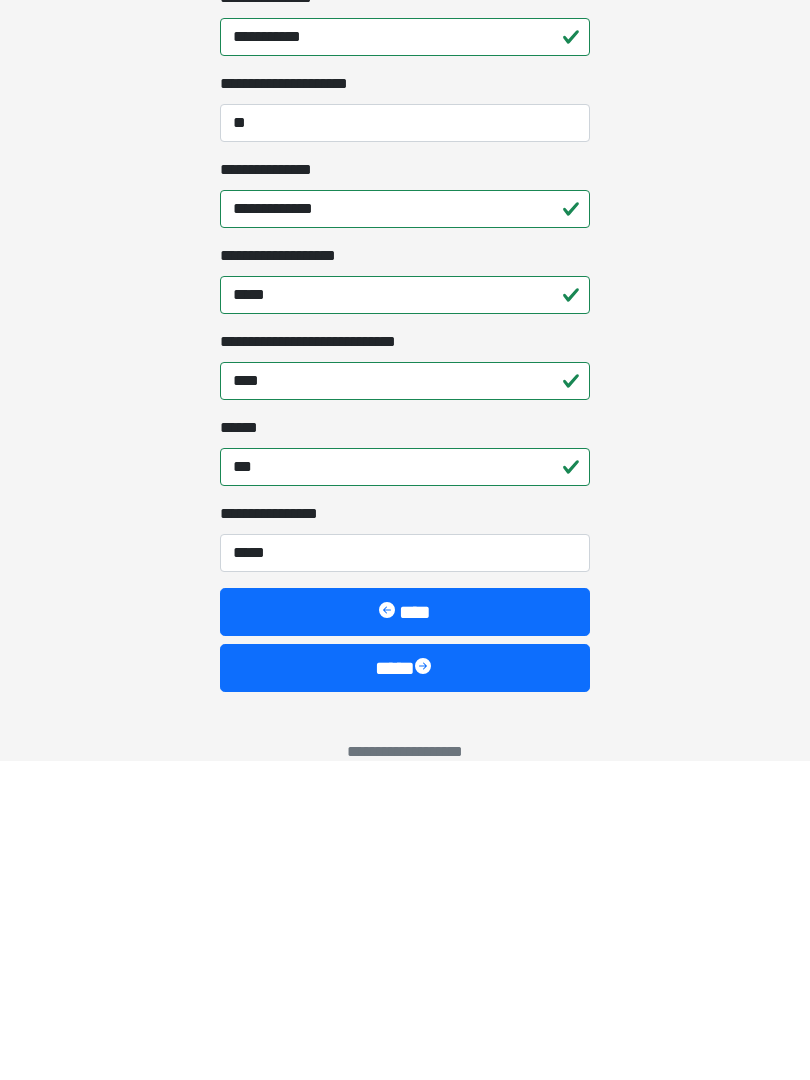 click on "****" at bounding box center [405, 988] 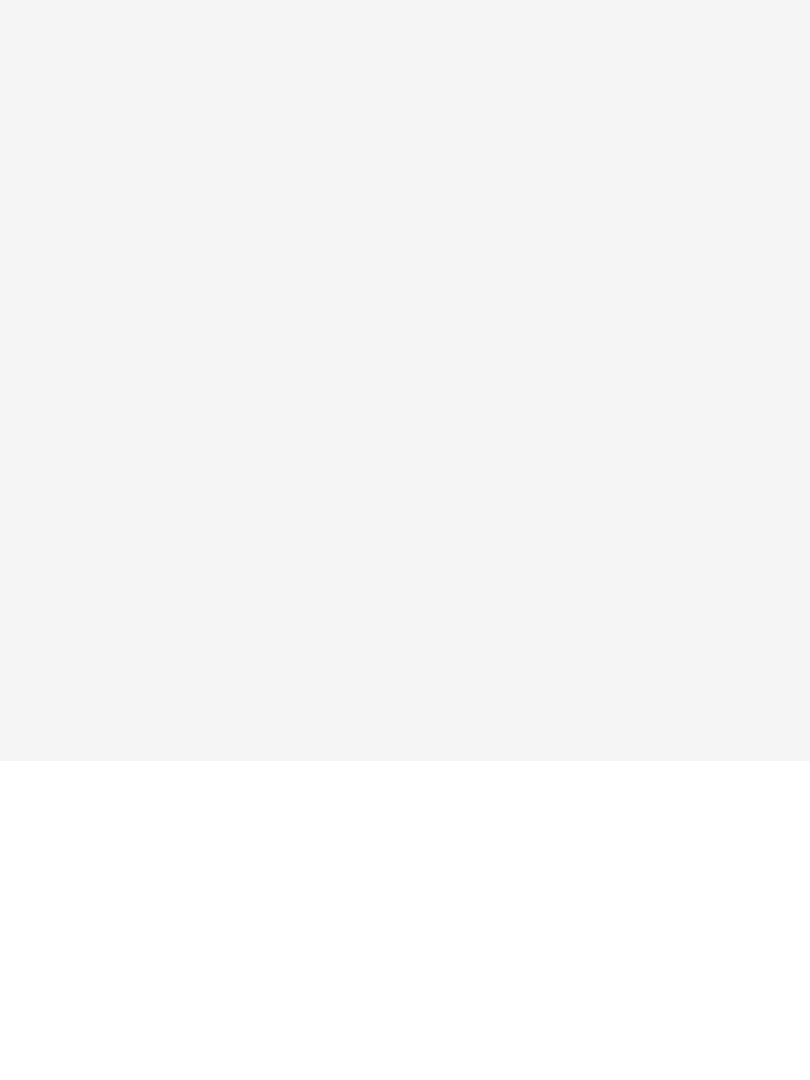 scroll, scrollTop: 0, scrollLeft: 0, axis: both 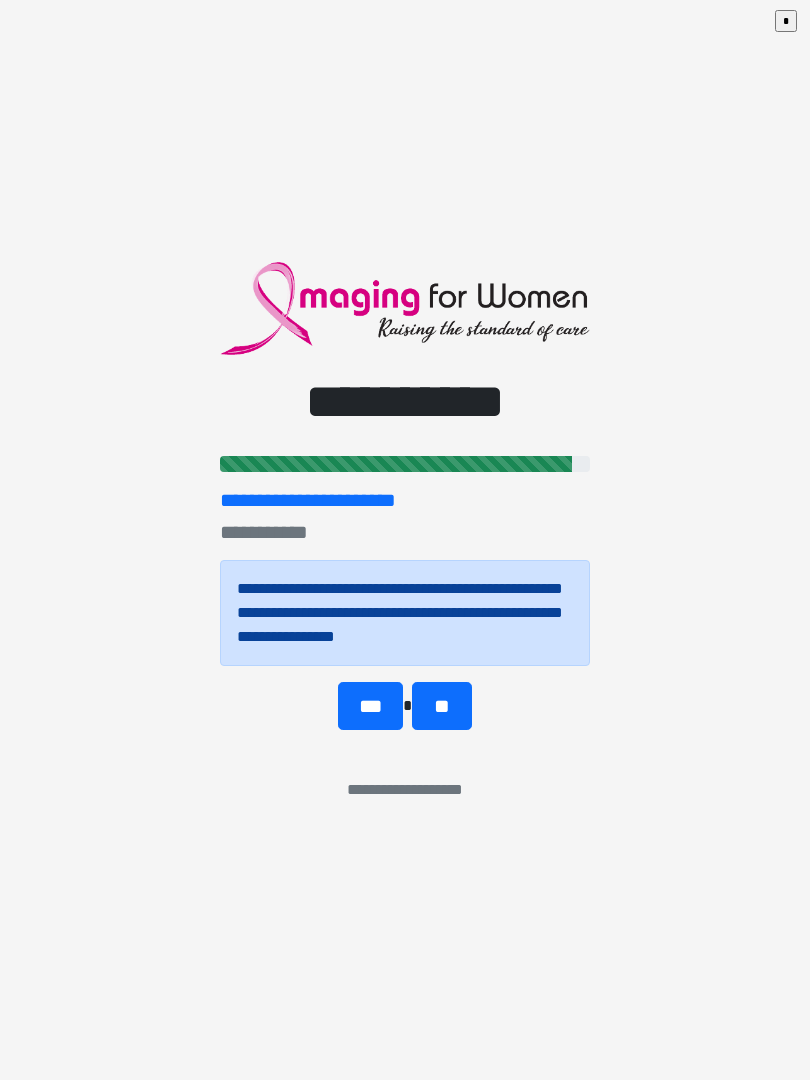 click on "***" at bounding box center [370, 706] 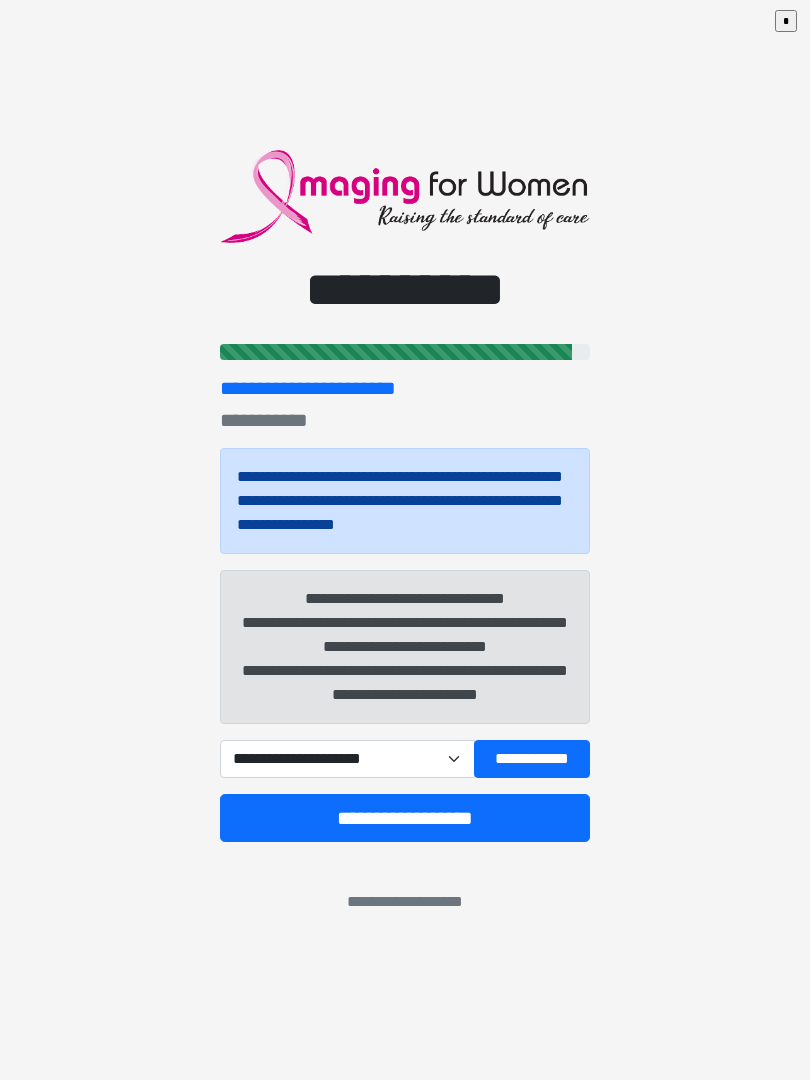 click on "**********" at bounding box center (347, 759) 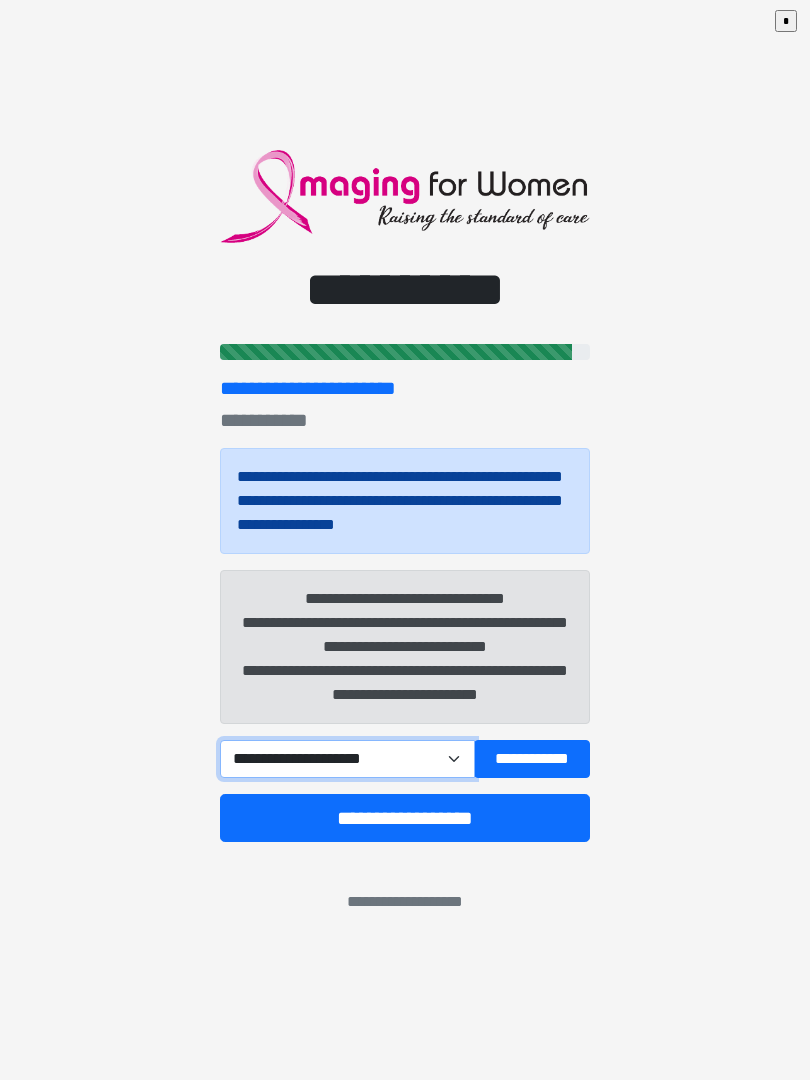 select on "******" 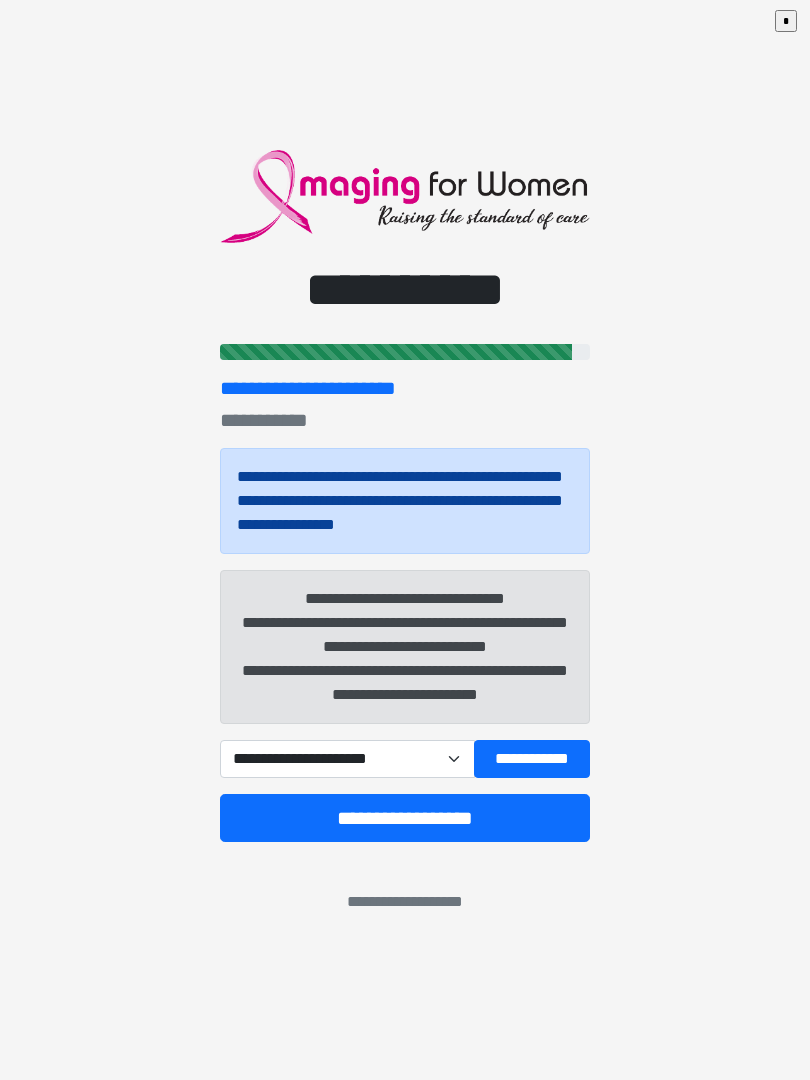 click on "**********" at bounding box center (405, 818) 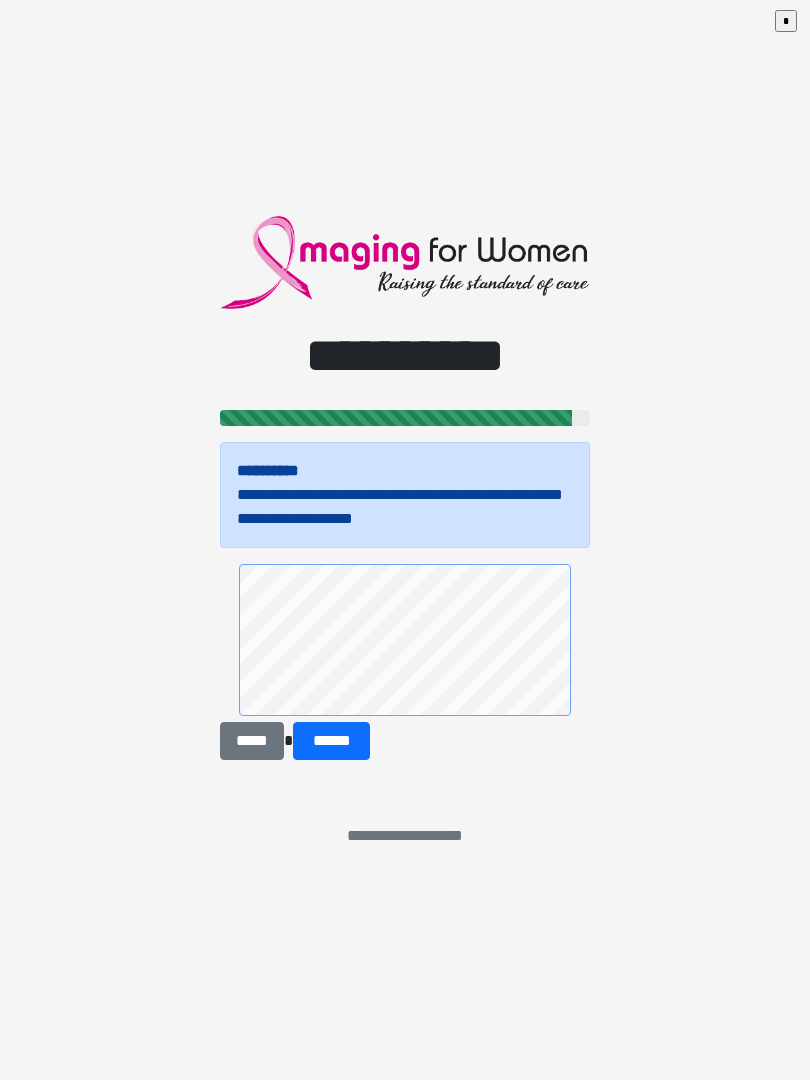 click on "******" at bounding box center (331, 741) 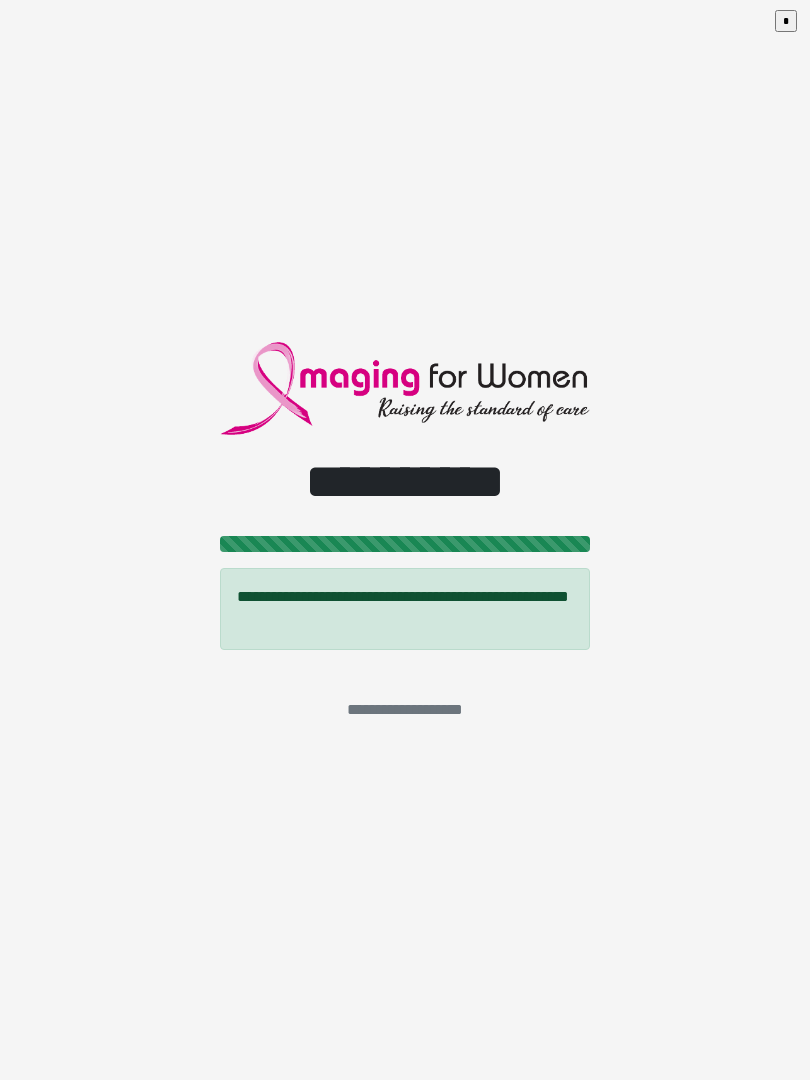 click on "*" at bounding box center (786, 21) 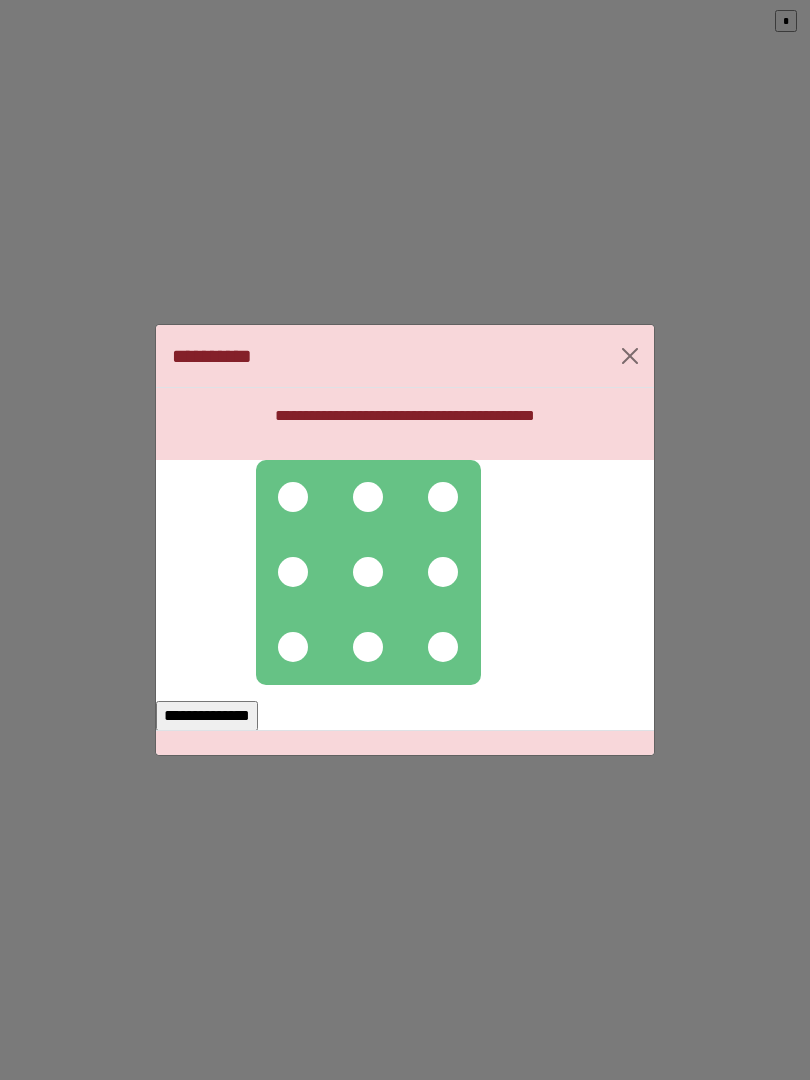 click at bounding box center [293, 497] 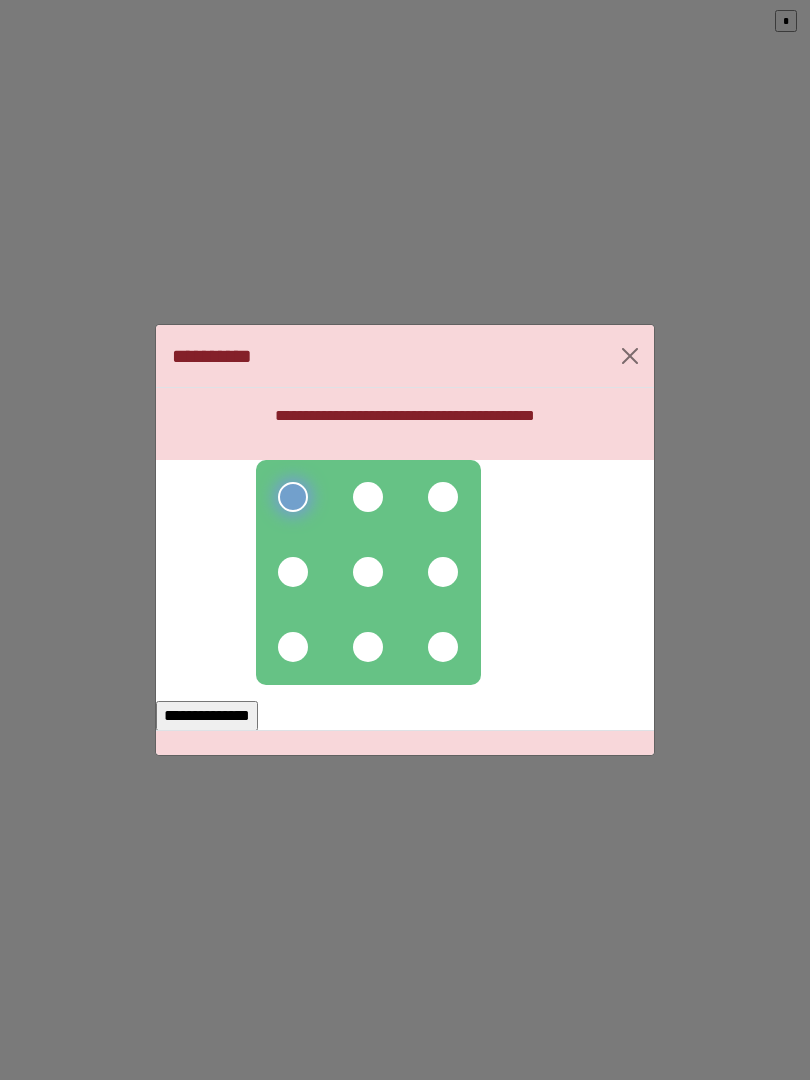 click at bounding box center (368, 497) 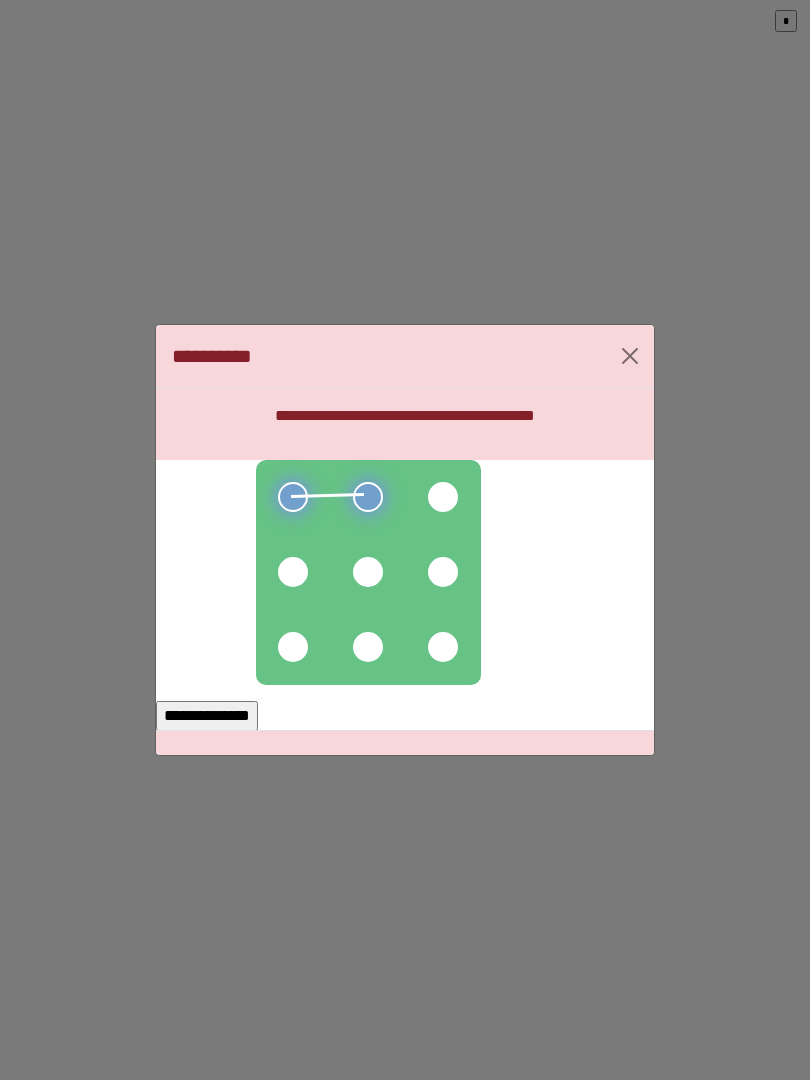click at bounding box center (443, 497) 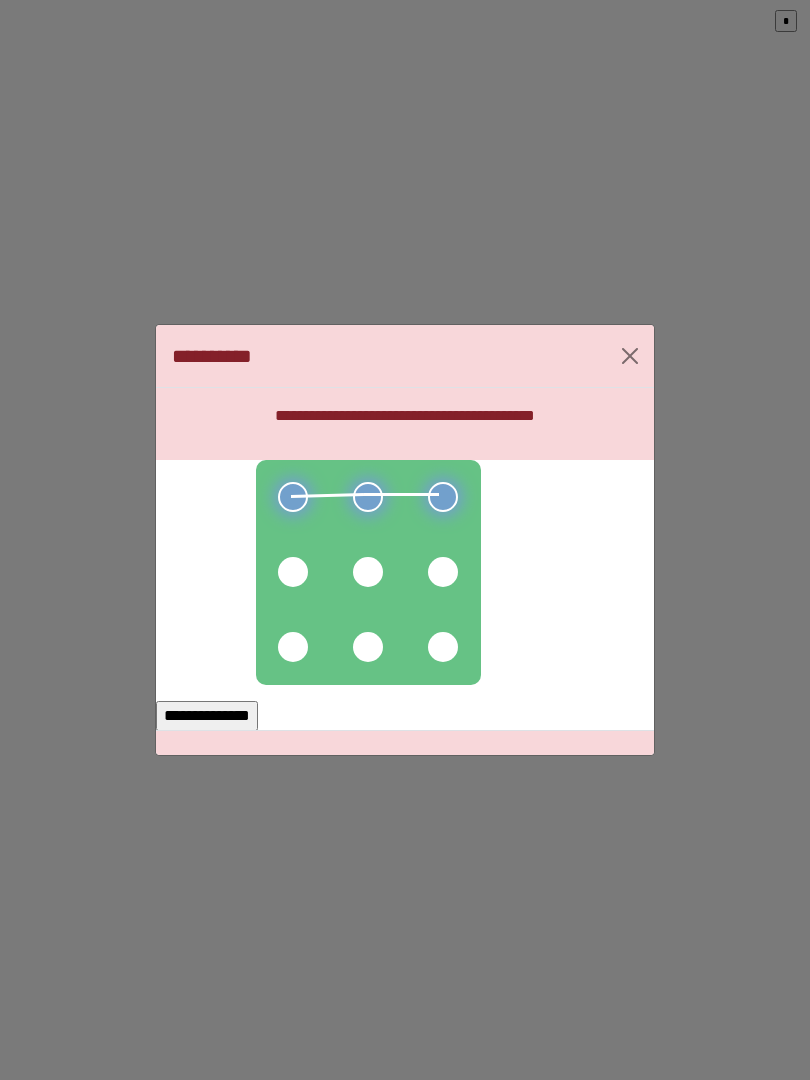 click at bounding box center (443, 572) 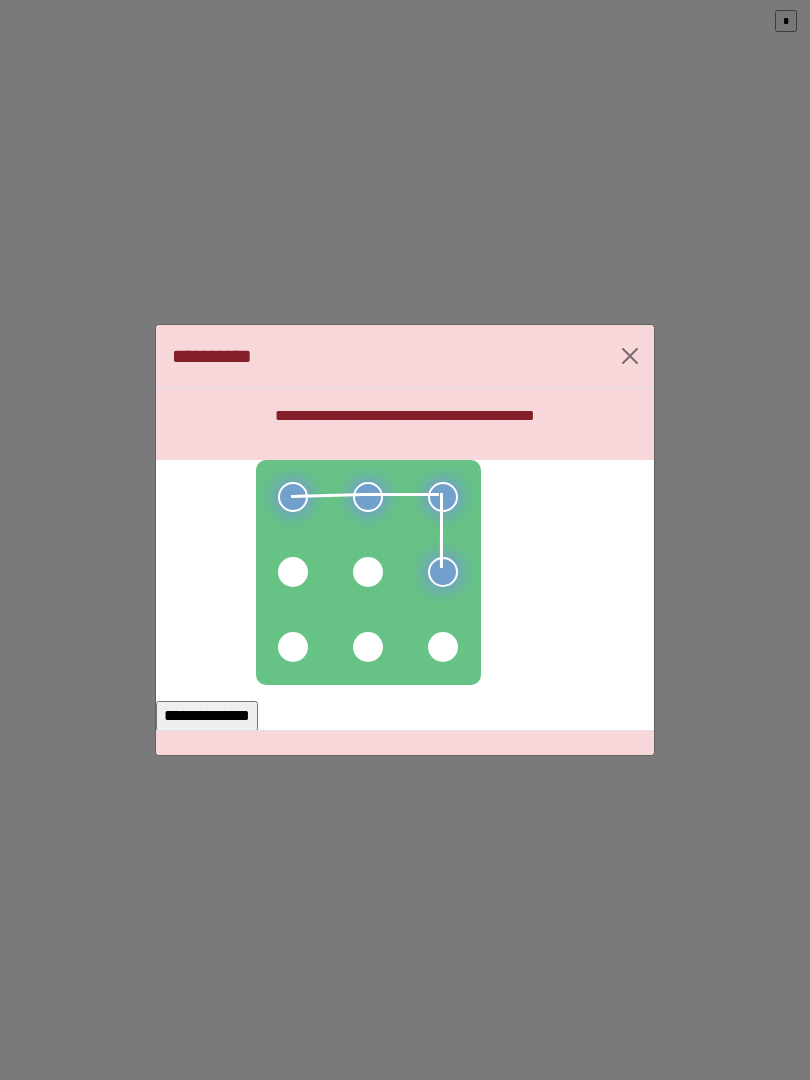 click at bounding box center (368, 572) 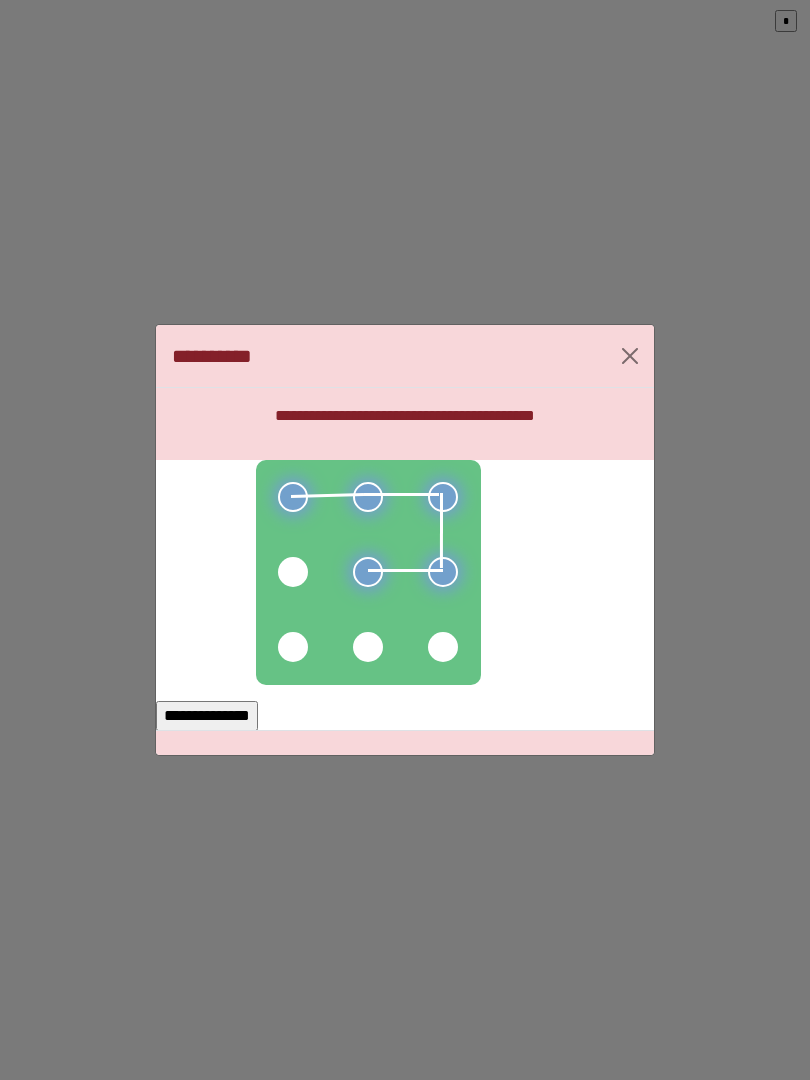 click at bounding box center (293, 572) 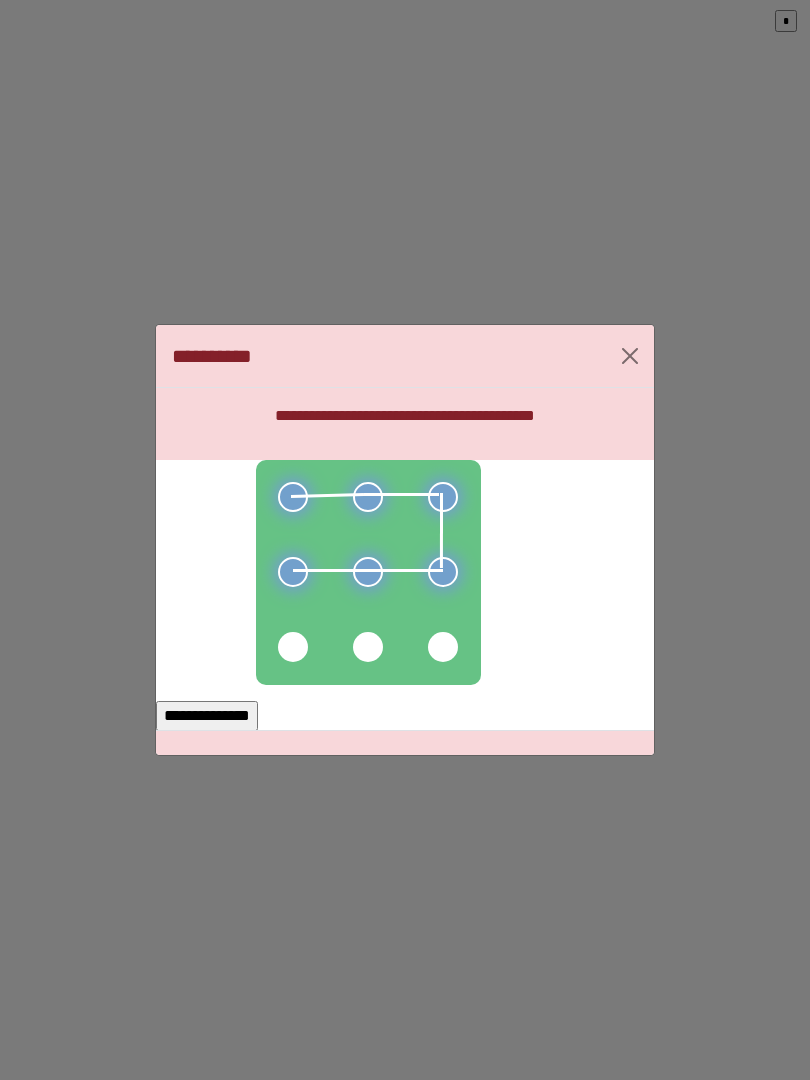 click on "**********" at bounding box center (207, 716) 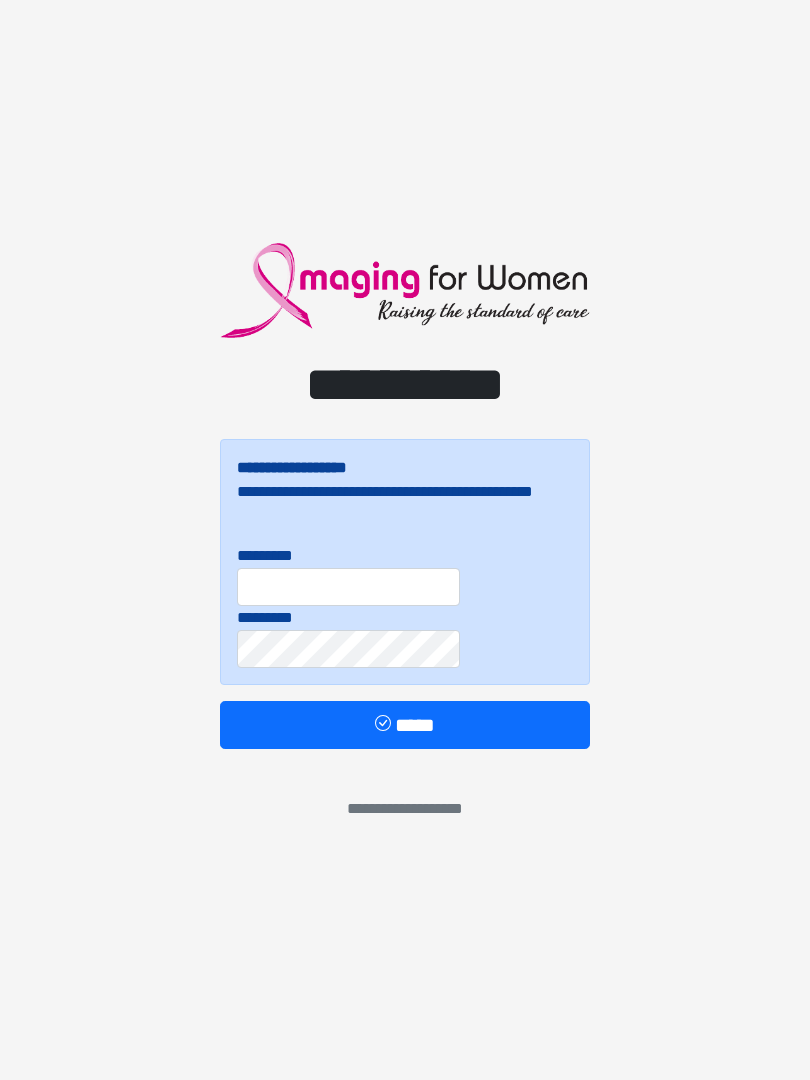 scroll, scrollTop: 0, scrollLeft: 0, axis: both 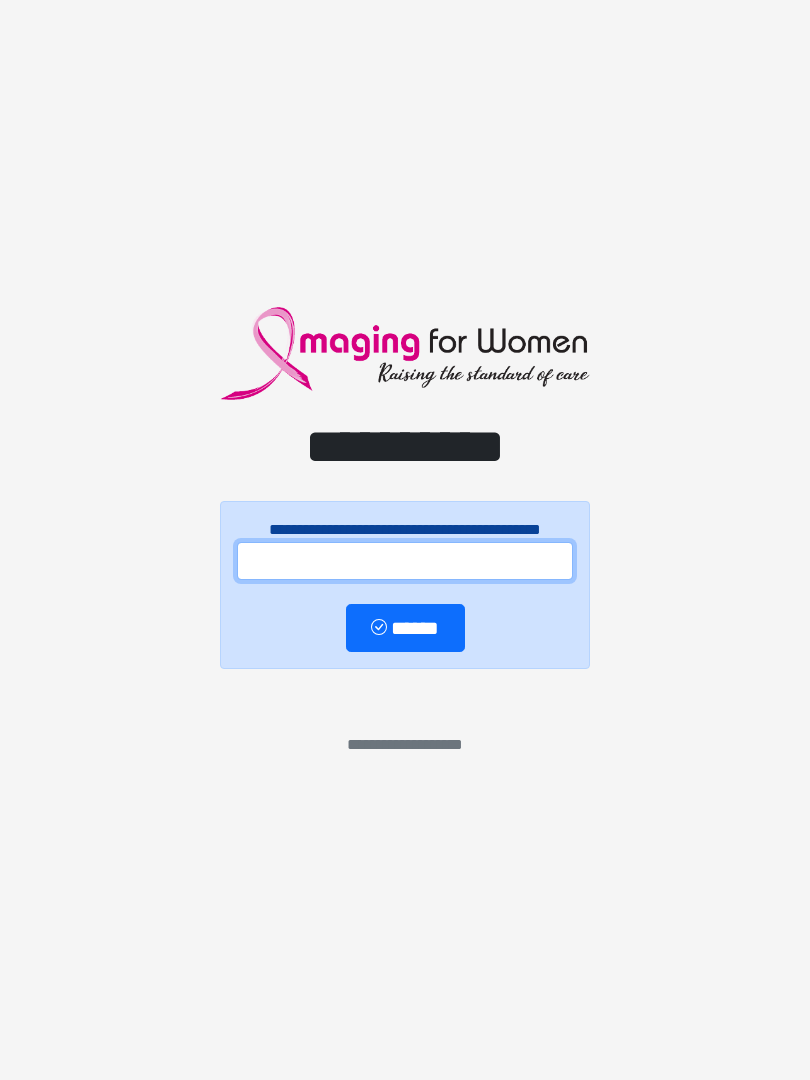 click at bounding box center (405, 561) 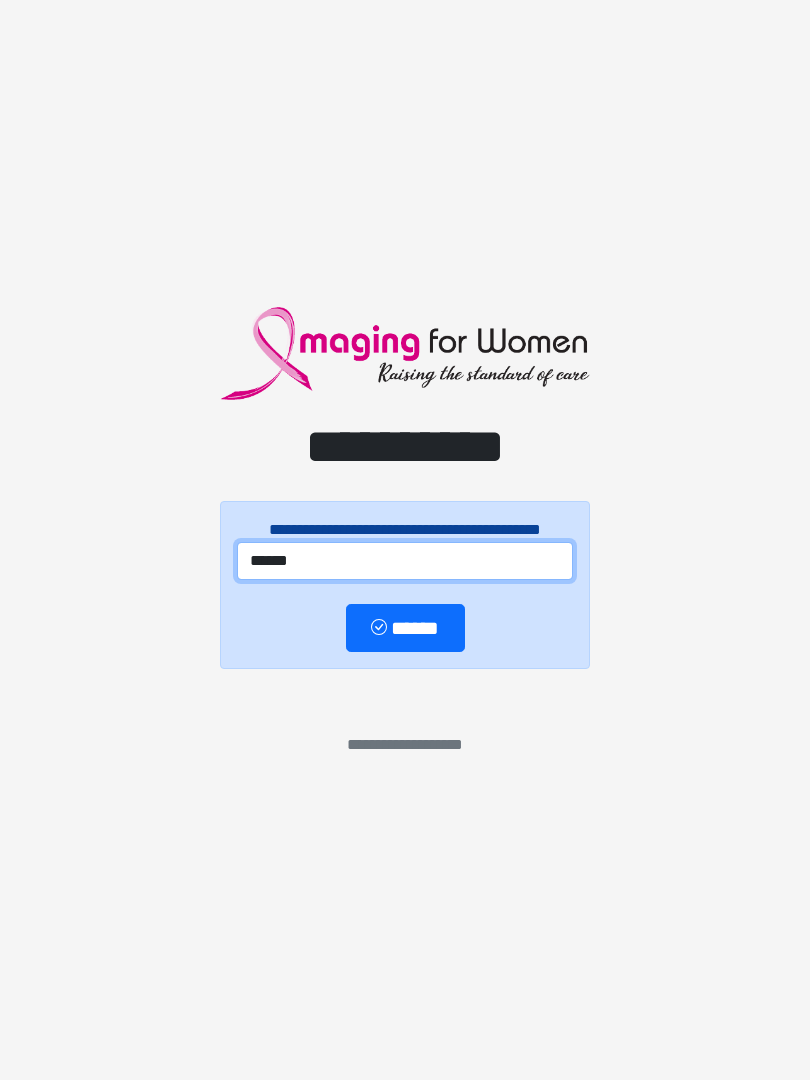 type on "******" 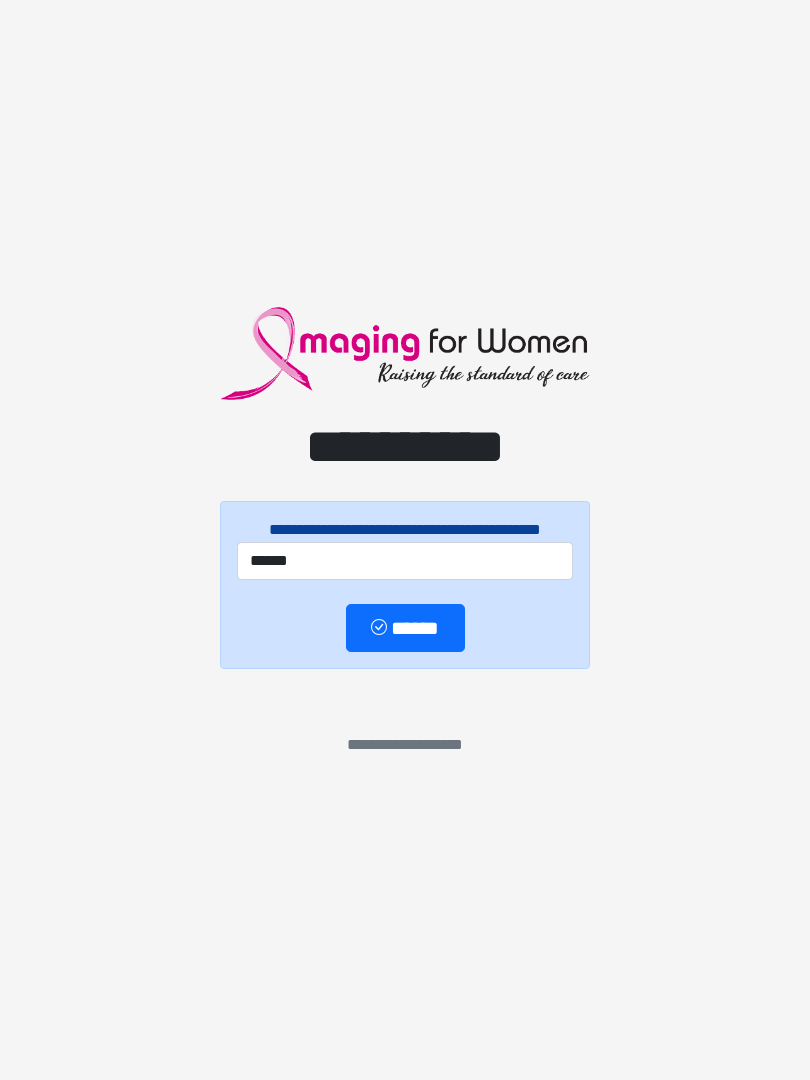 click on "******" at bounding box center (405, 628) 